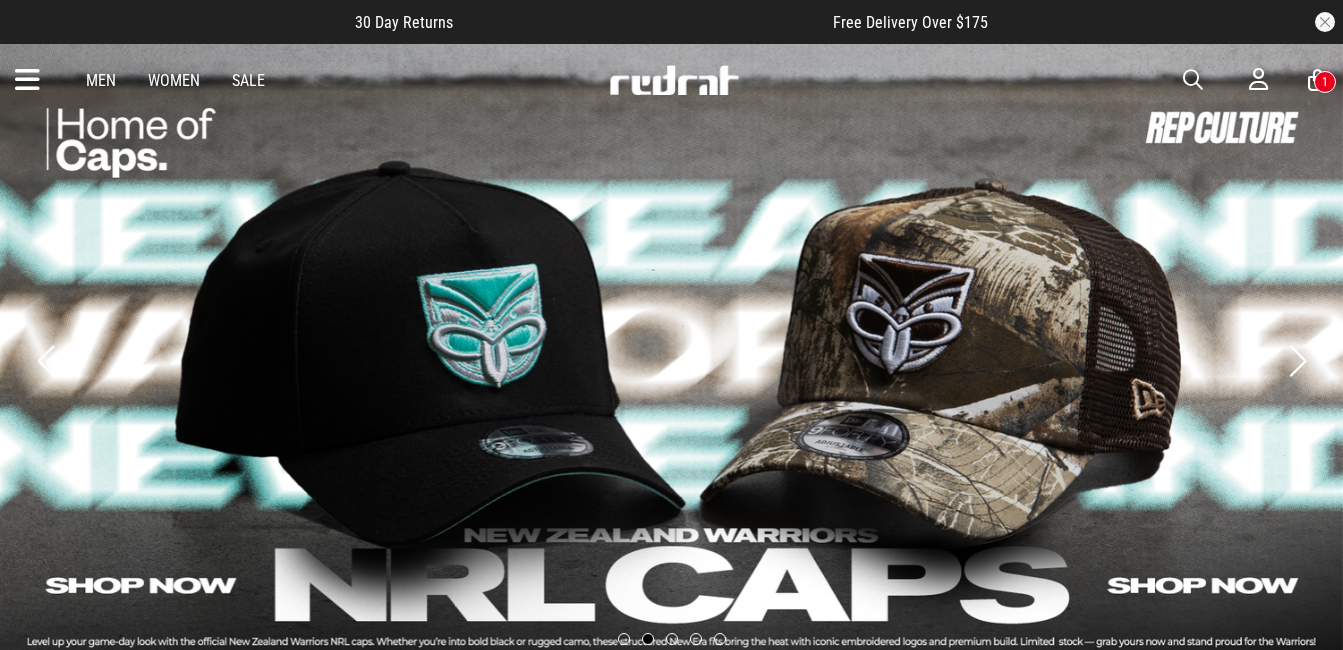scroll, scrollTop: 0, scrollLeft: 0, axis: both 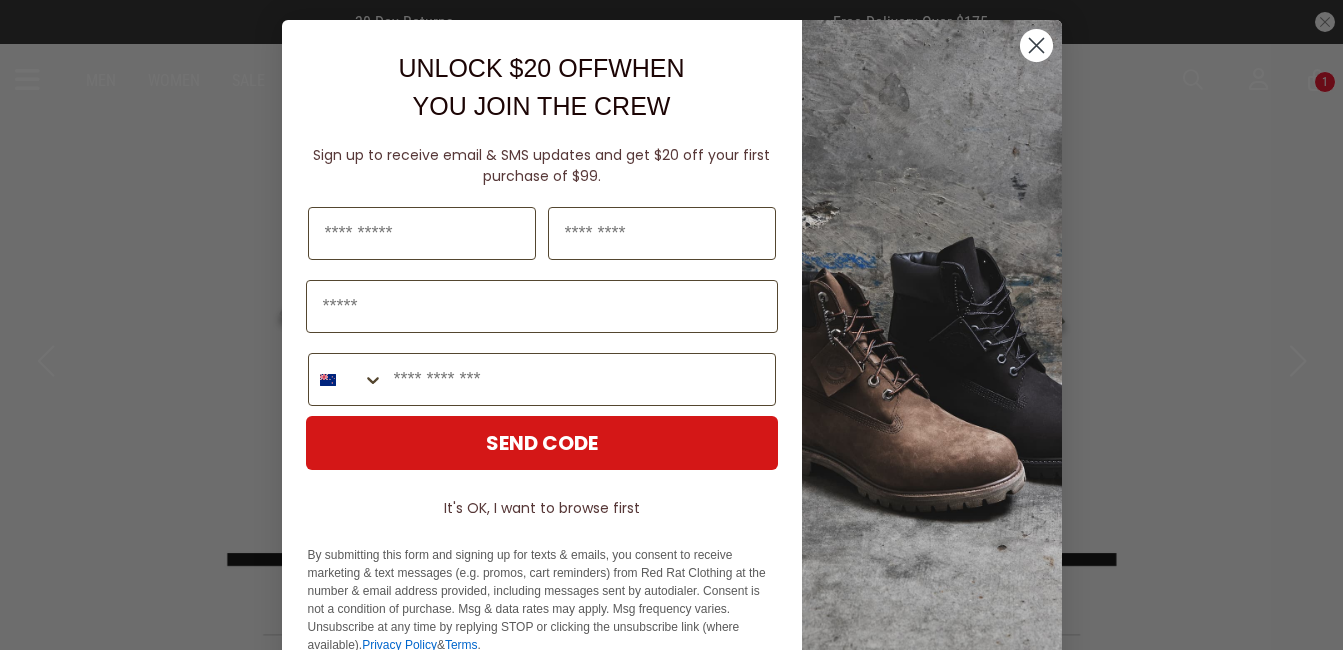 click 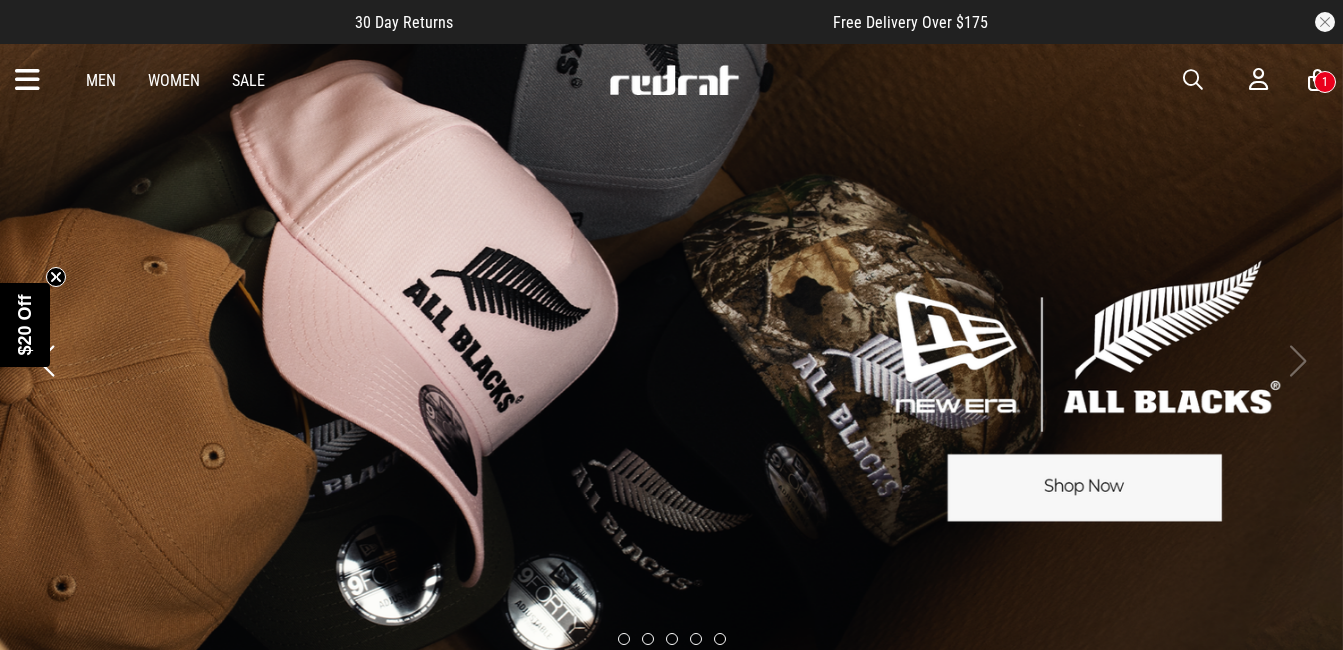 click at bounding box center (1193, 80) 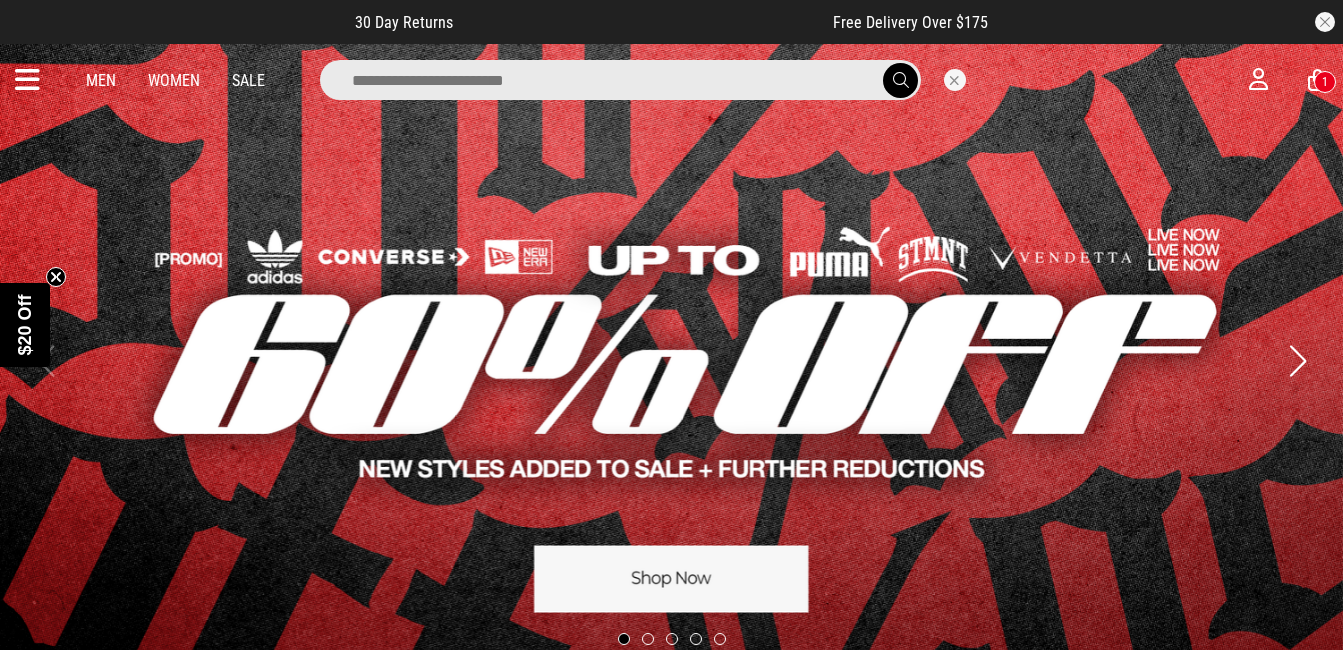 scroll, scrollTop: 0, scrollLeft: 0, axis: both 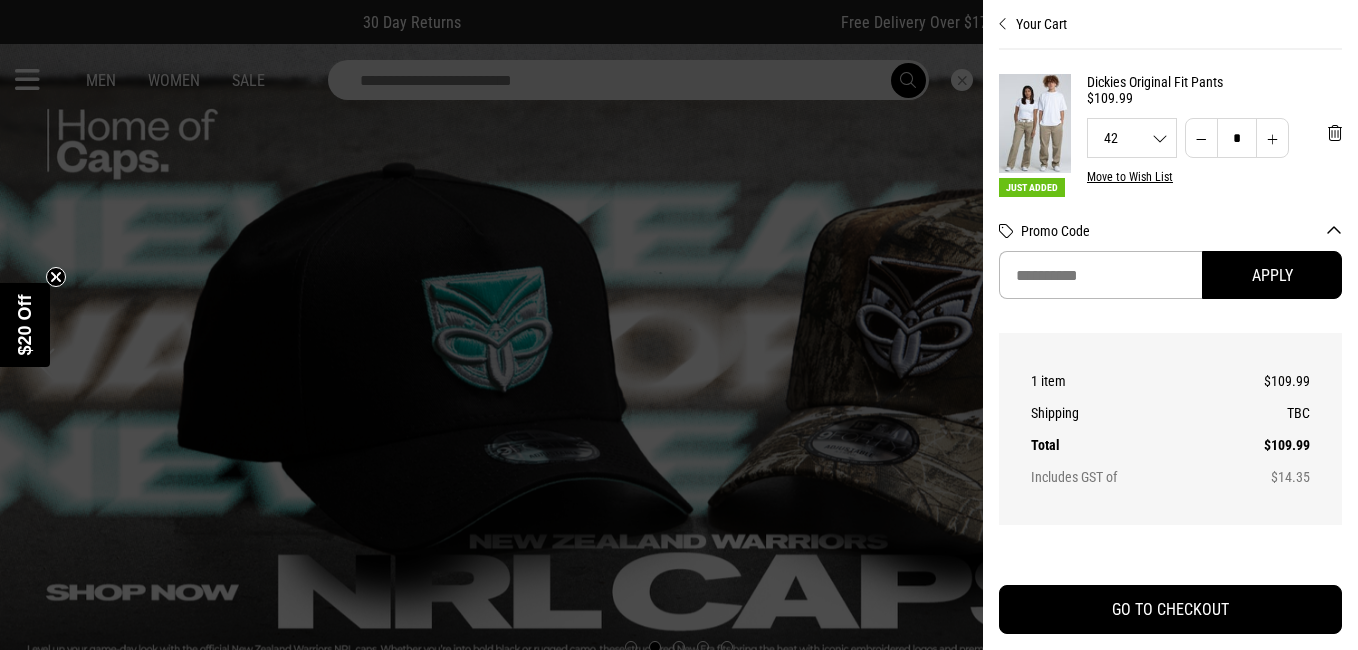 click at bounding box center [679, 325] 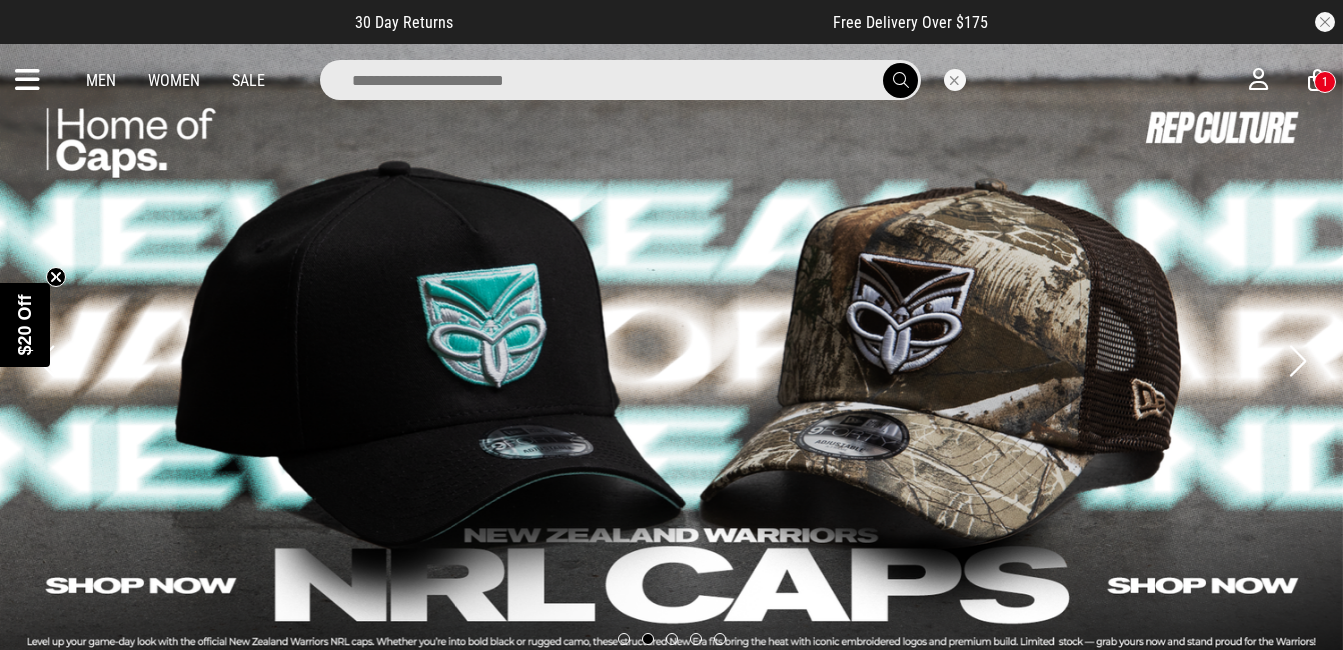 click 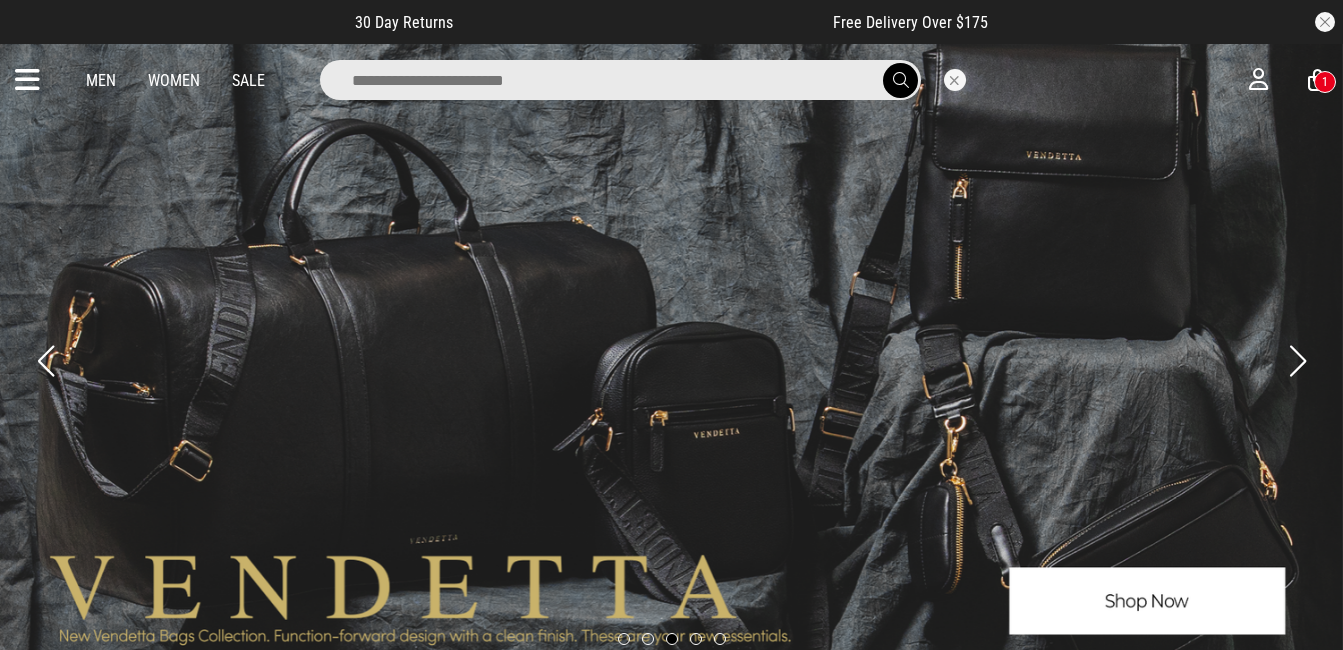 click at bounding box center (671, 360) 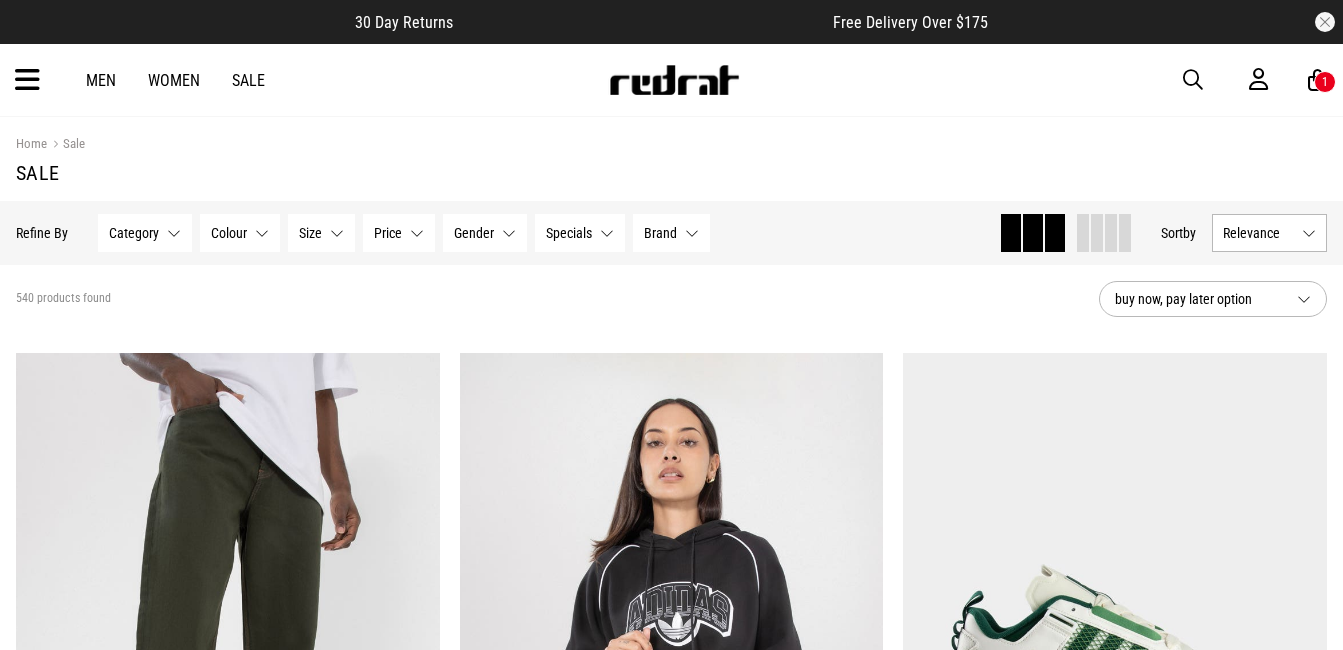 scroll, scrollTop: 0, scrollLeft: 0, axis: both 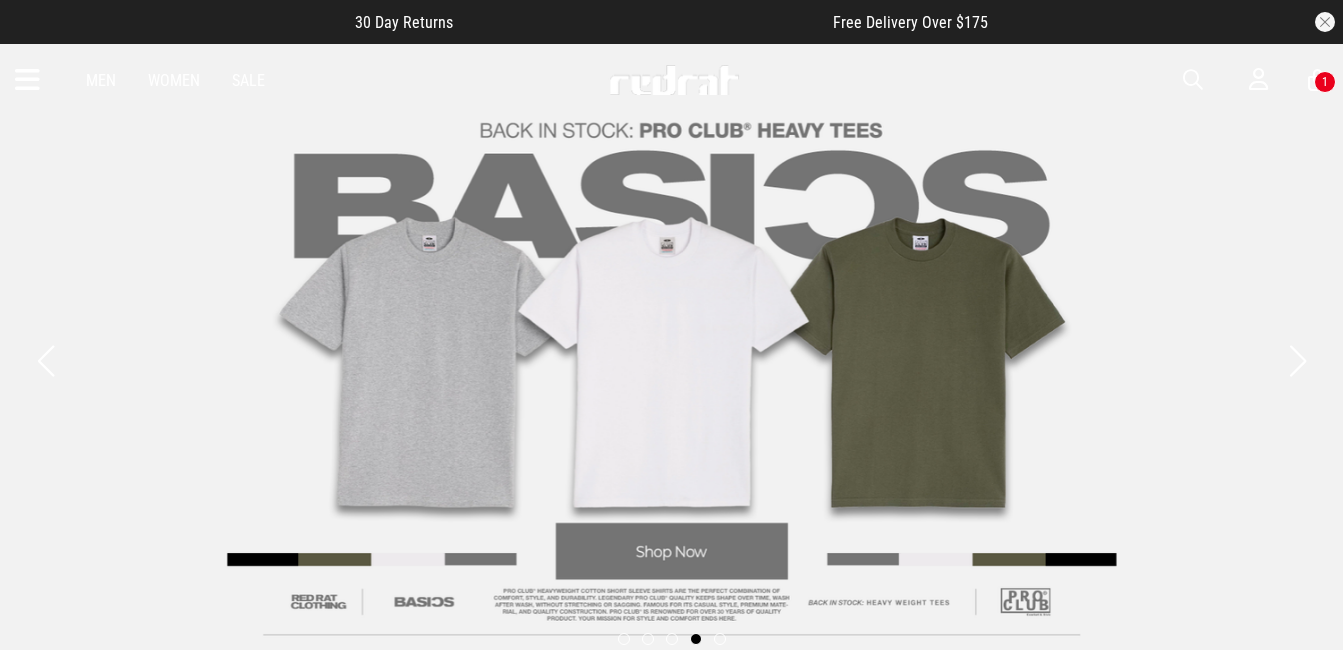 click at bounding box center [671, 360] 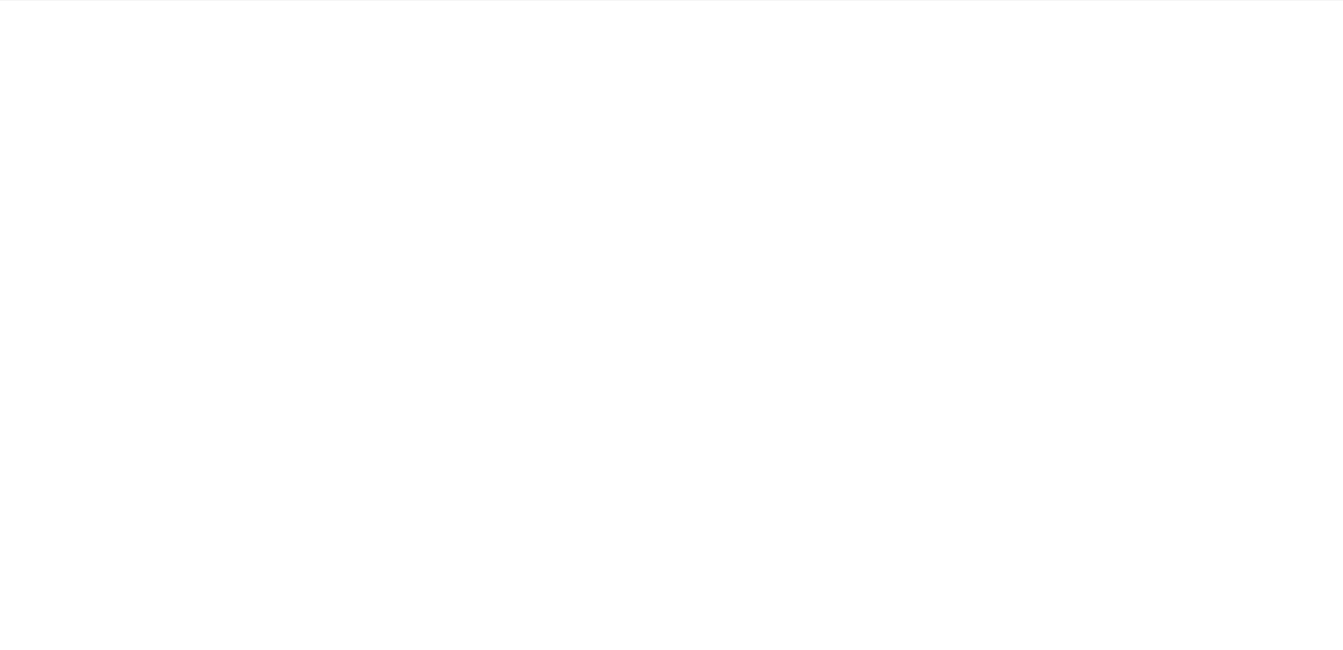 scroll, scrollTop: 0, scrollLeft: 0, axis: both 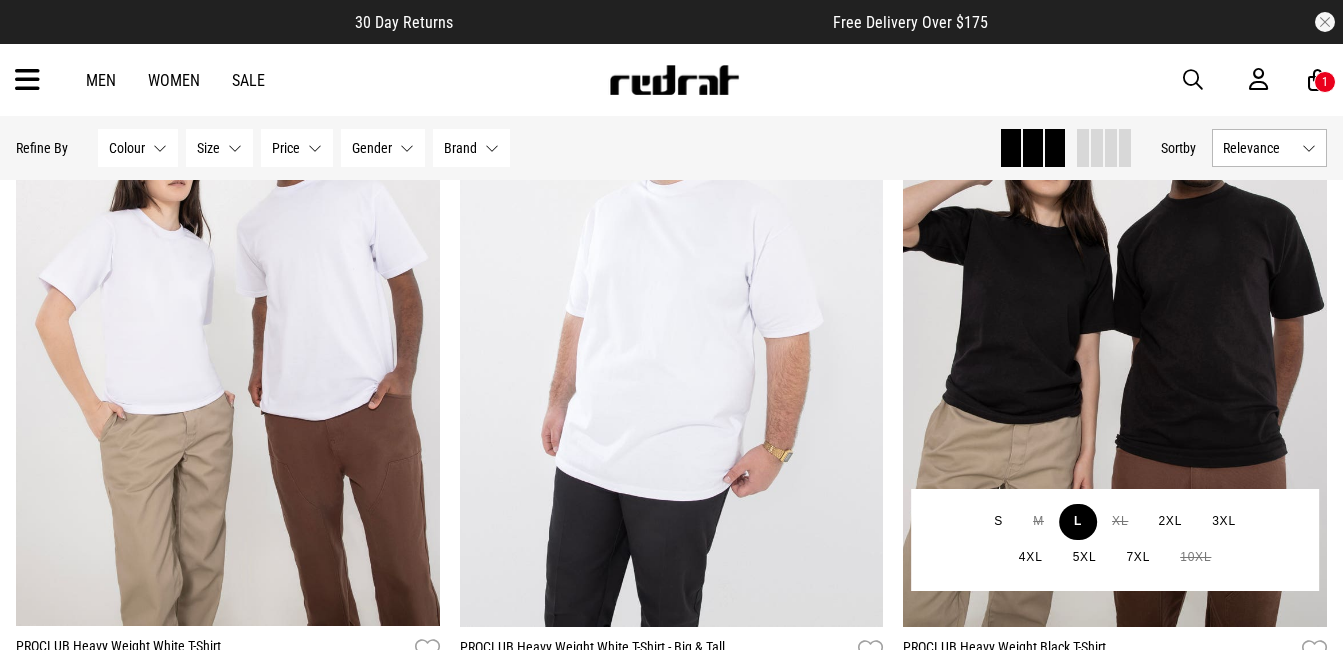 click on "L" at bounding box center (1078, 522) 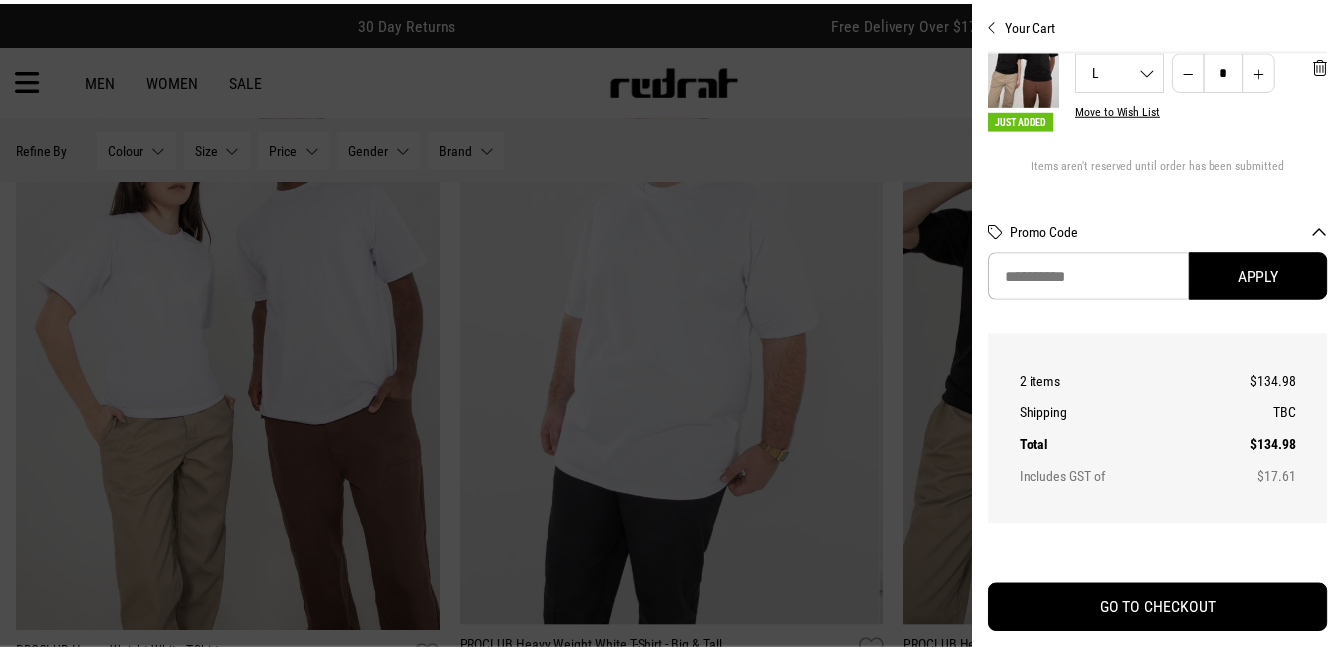 scroll, scrollTop: 252, scrollLeft: 0, axis: vertical 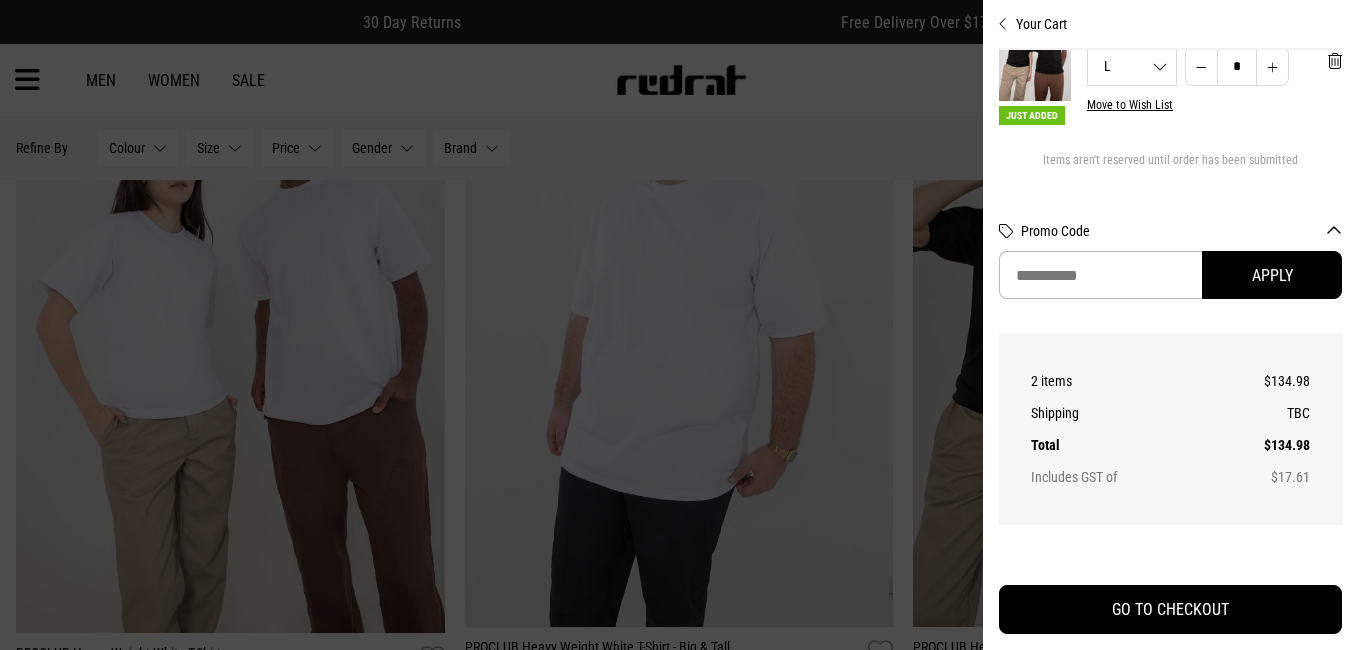 click at bounding box center [679, 325] 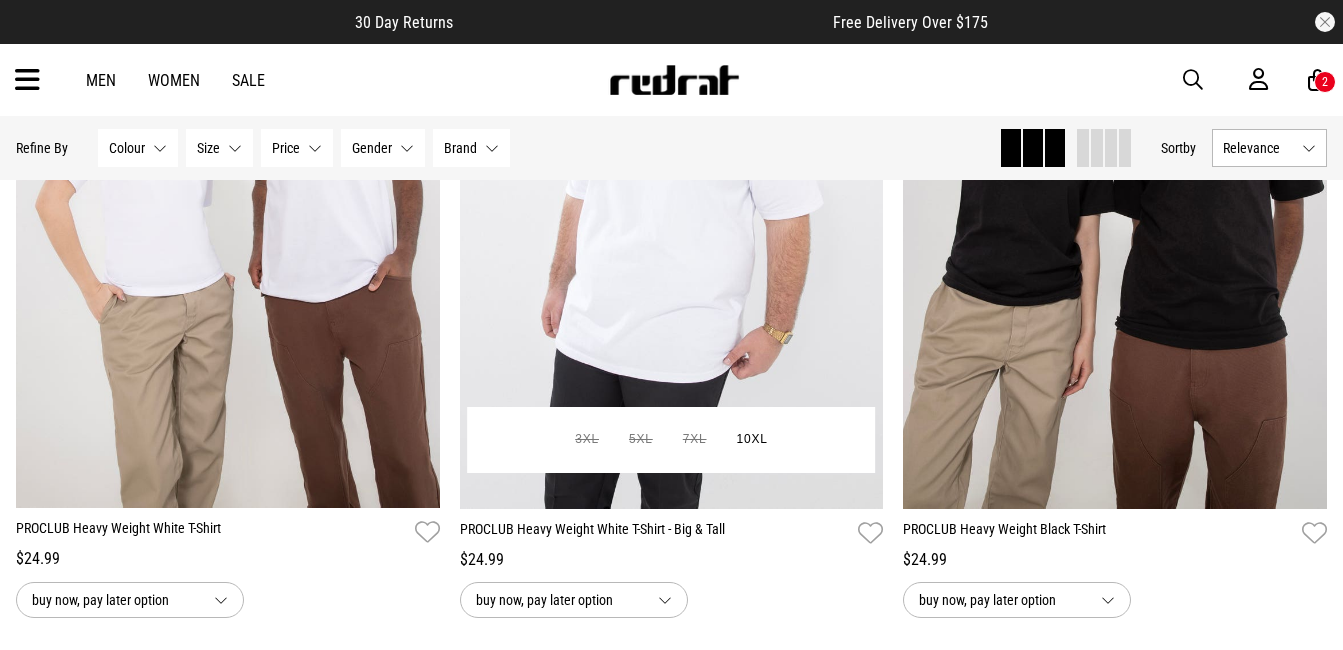 scroll, scrollTop: 440, scrollLeft: 0, axis: vertical 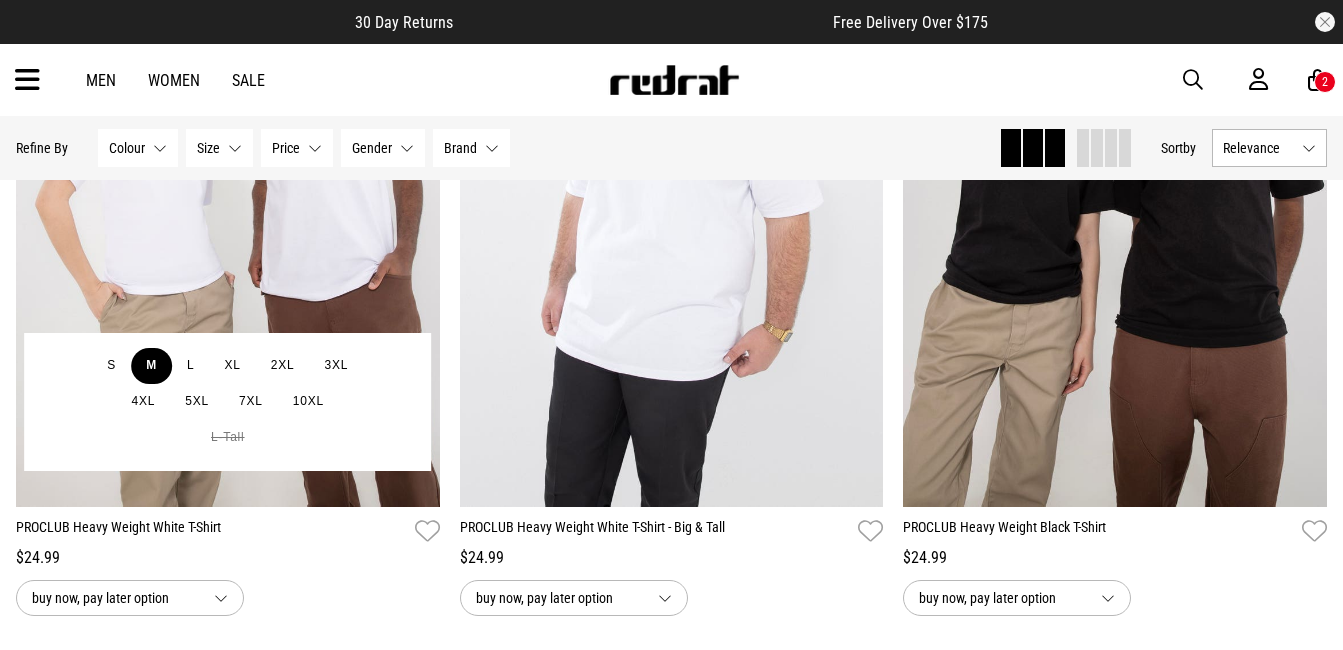 click on "M" at bounding box center [151, 366] 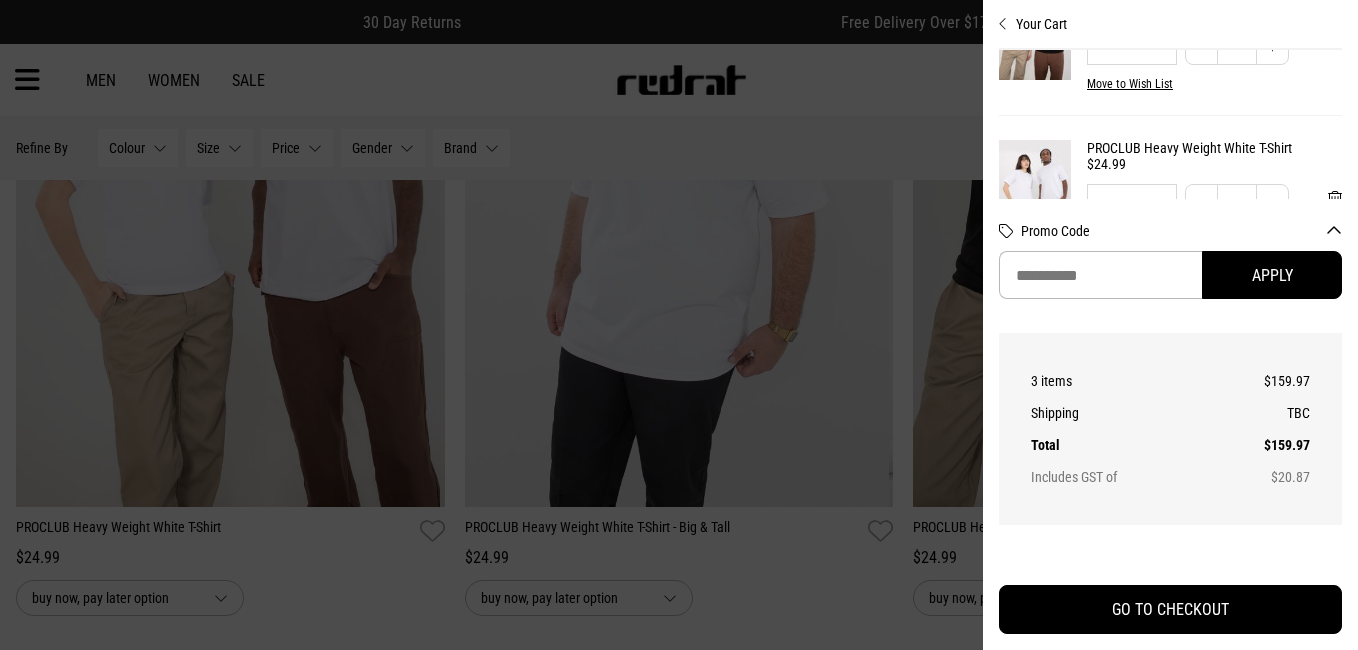 click at bounding box center [679, 325] 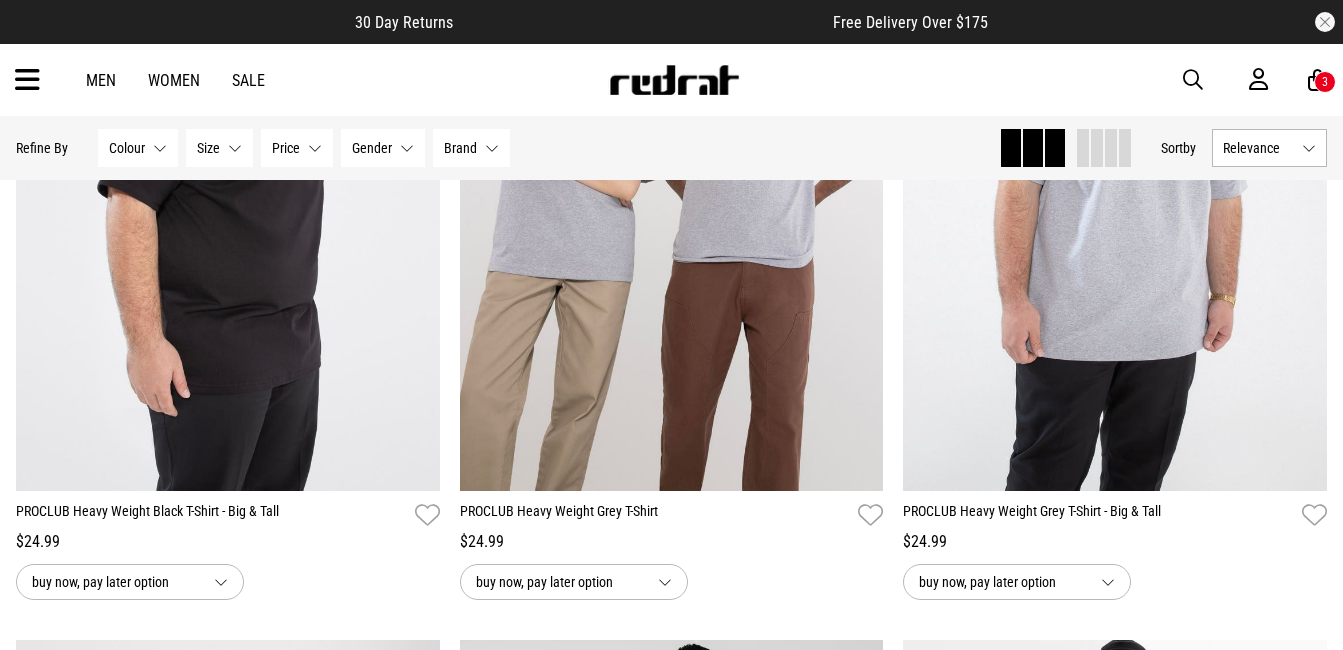 scroll, scrollTop: 1200, scrollLeft: 0, axis: vertical 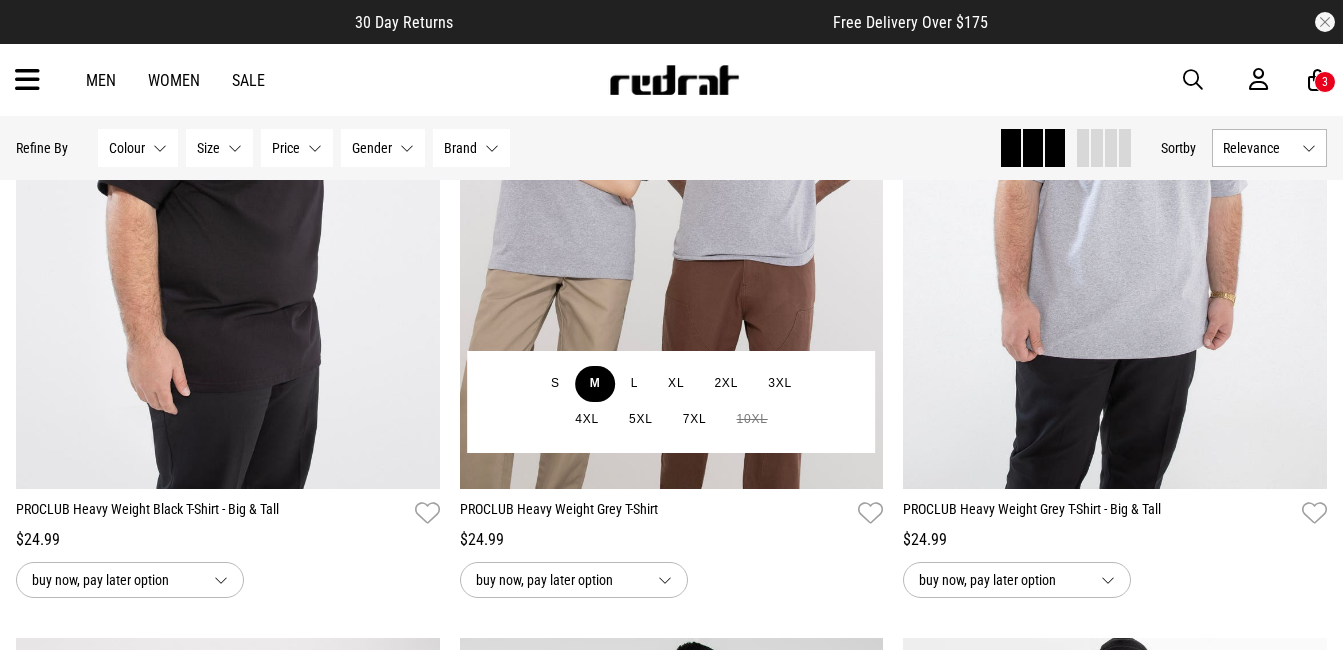 click on "M" at bounding box center (595, 384) 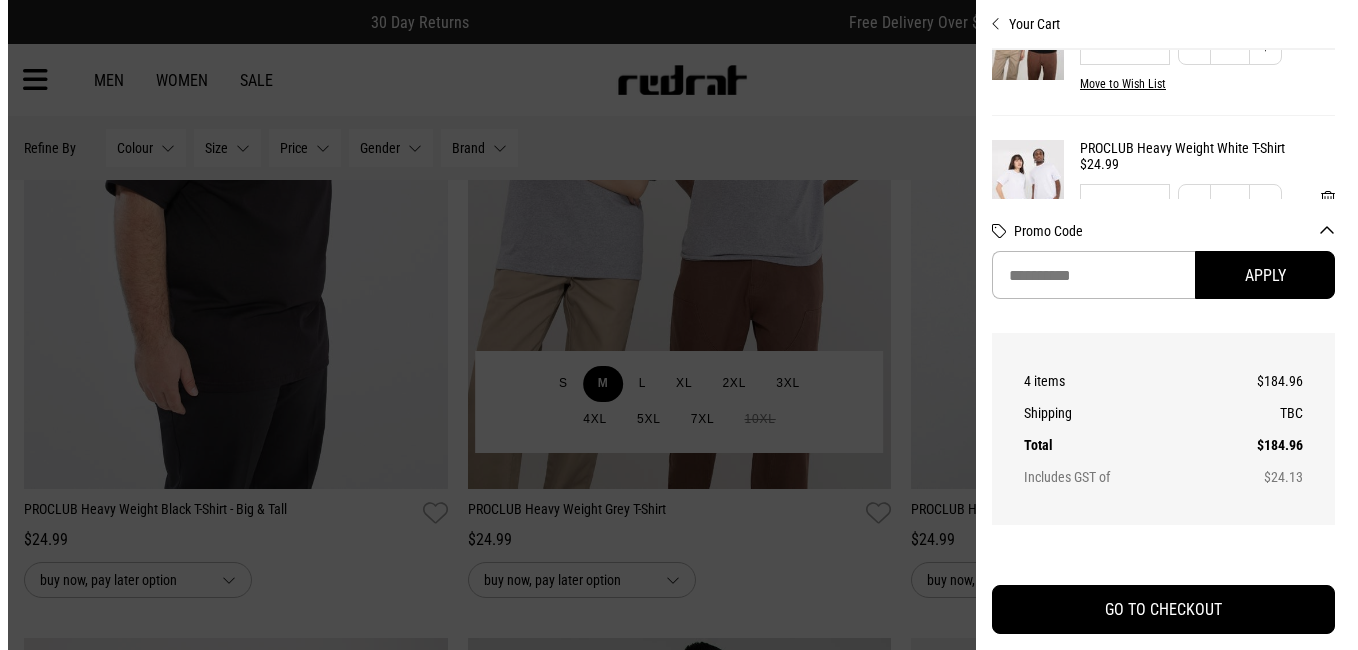 scroll, scrollTop: 1207, scrollLeft: 0, axis: vertical 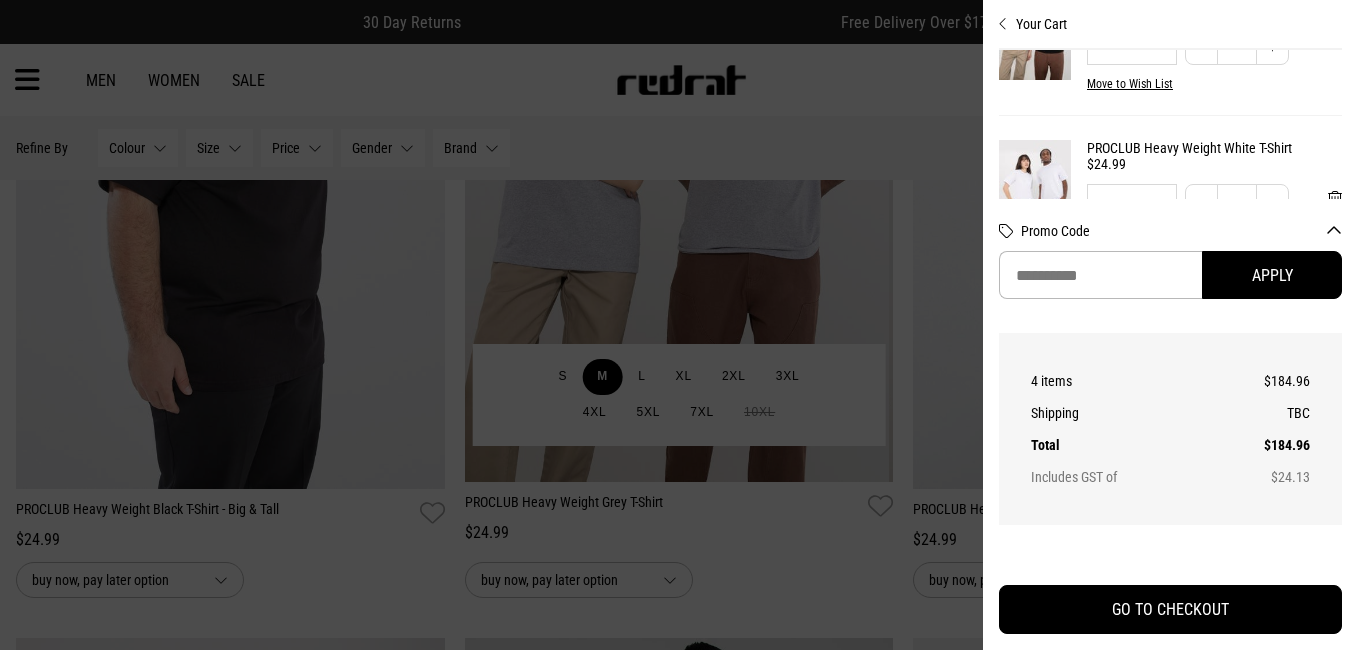 type 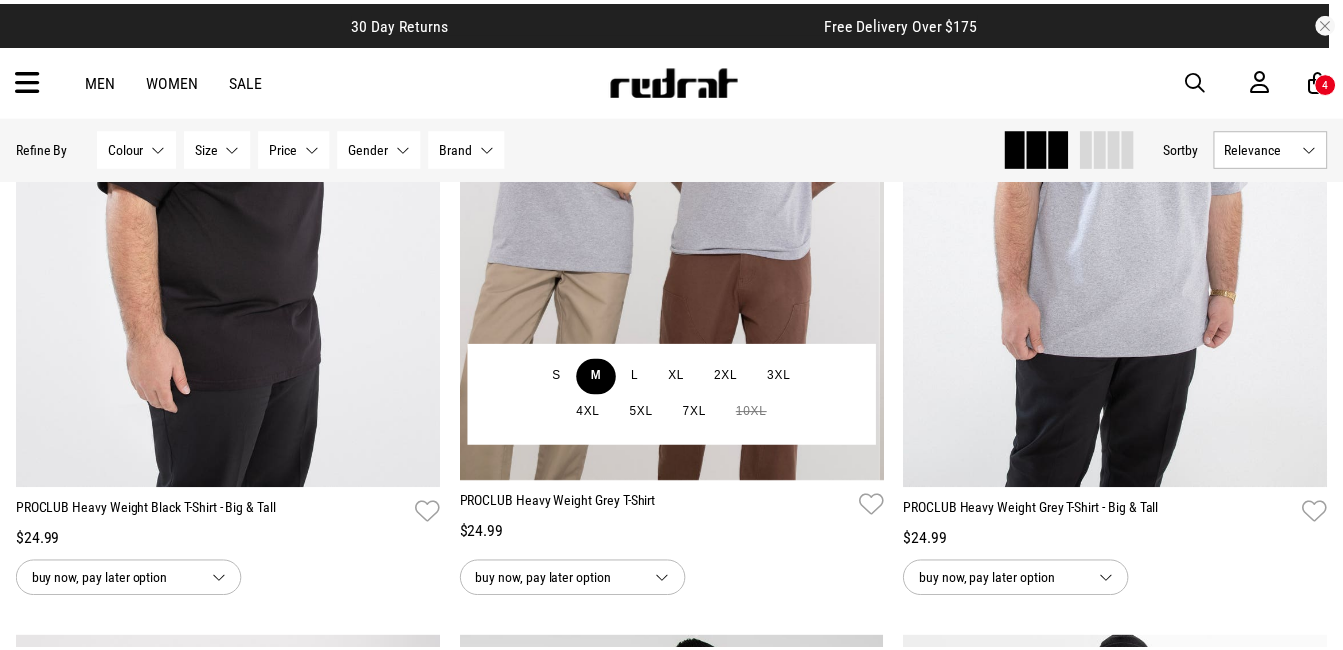 scroll, scrollTop: 1200, scrollLeft: 0, axis: vertical 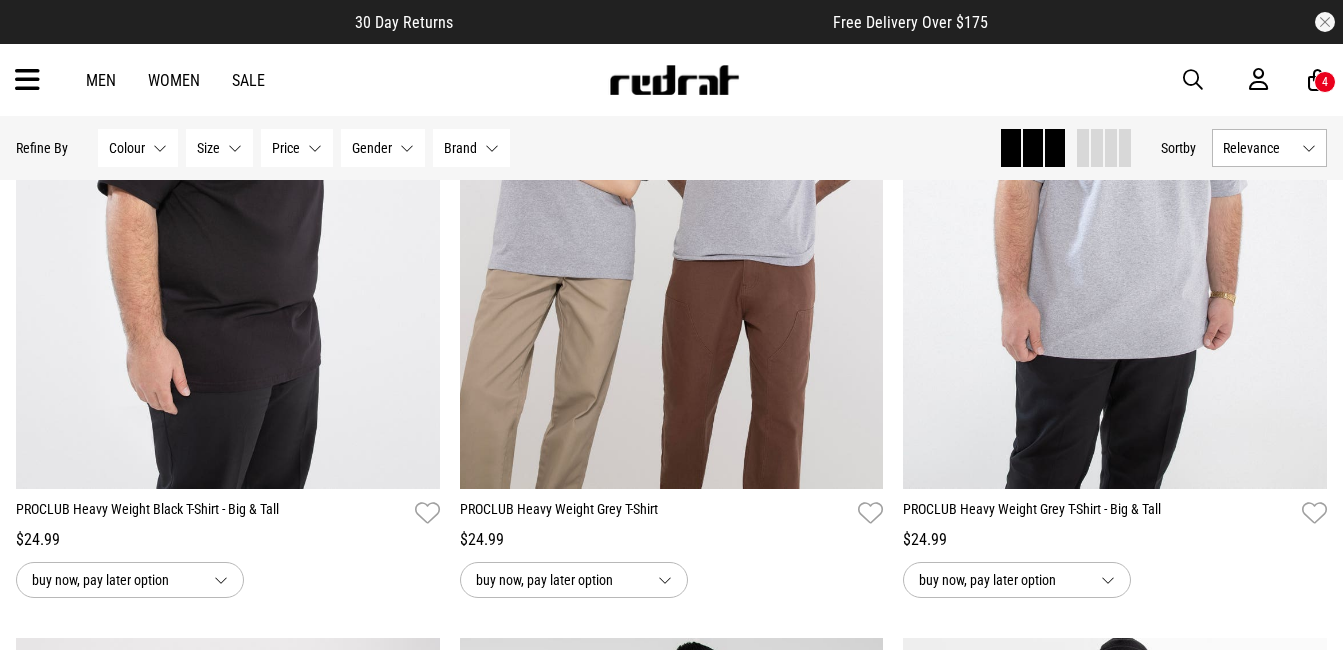 click on "30 Day Returns       Free Delivery Over $175" at bounding box center (671, 22) 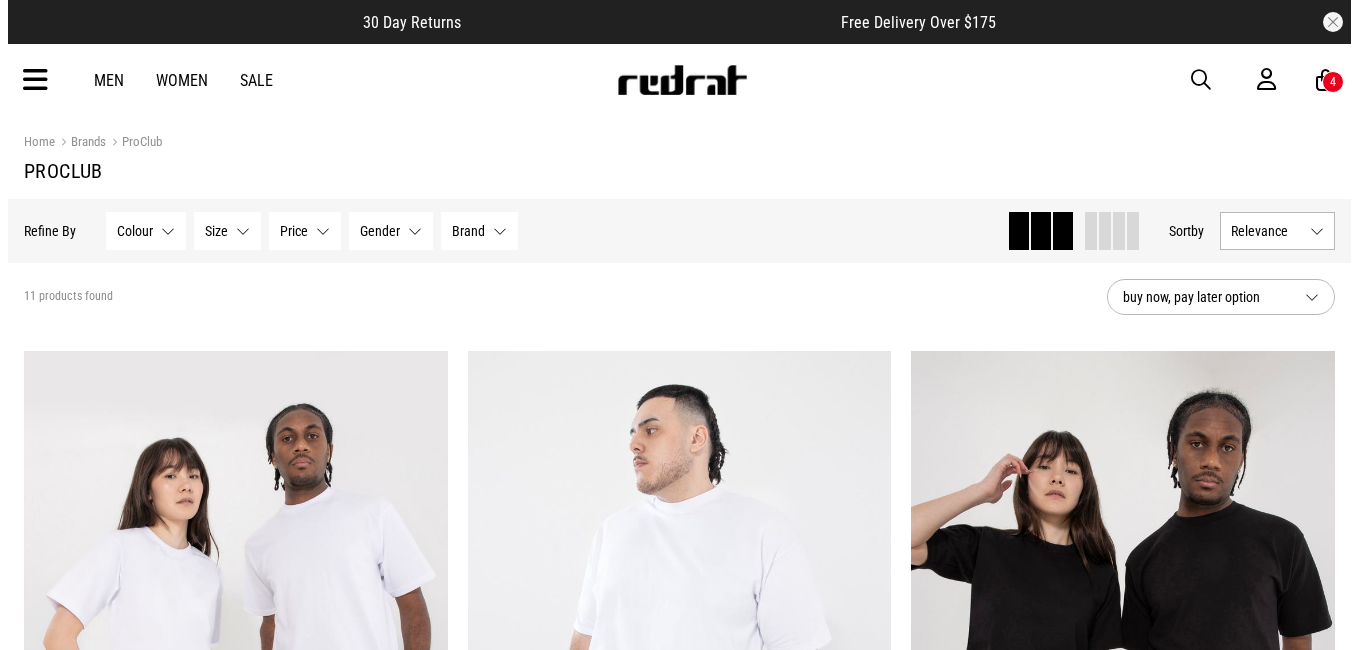 scroll, scrollTop: 0, scrollLeft: 0, axis: both 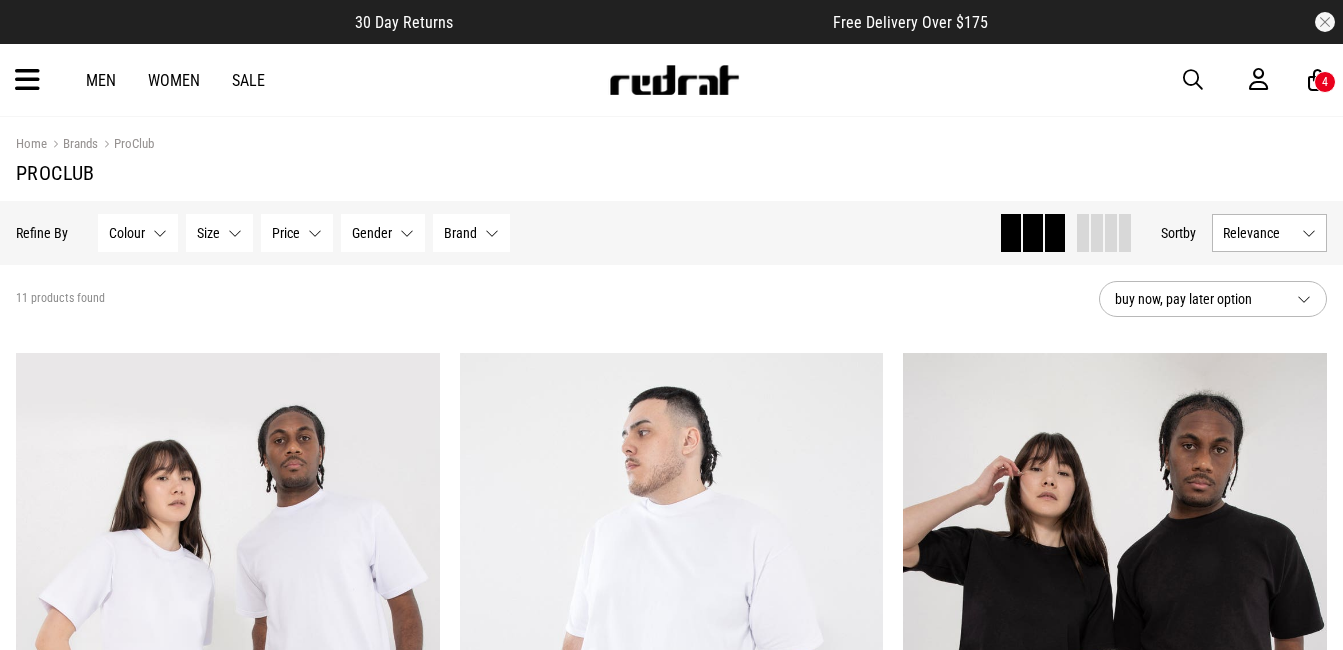 click at bounding box center (1193, 80) 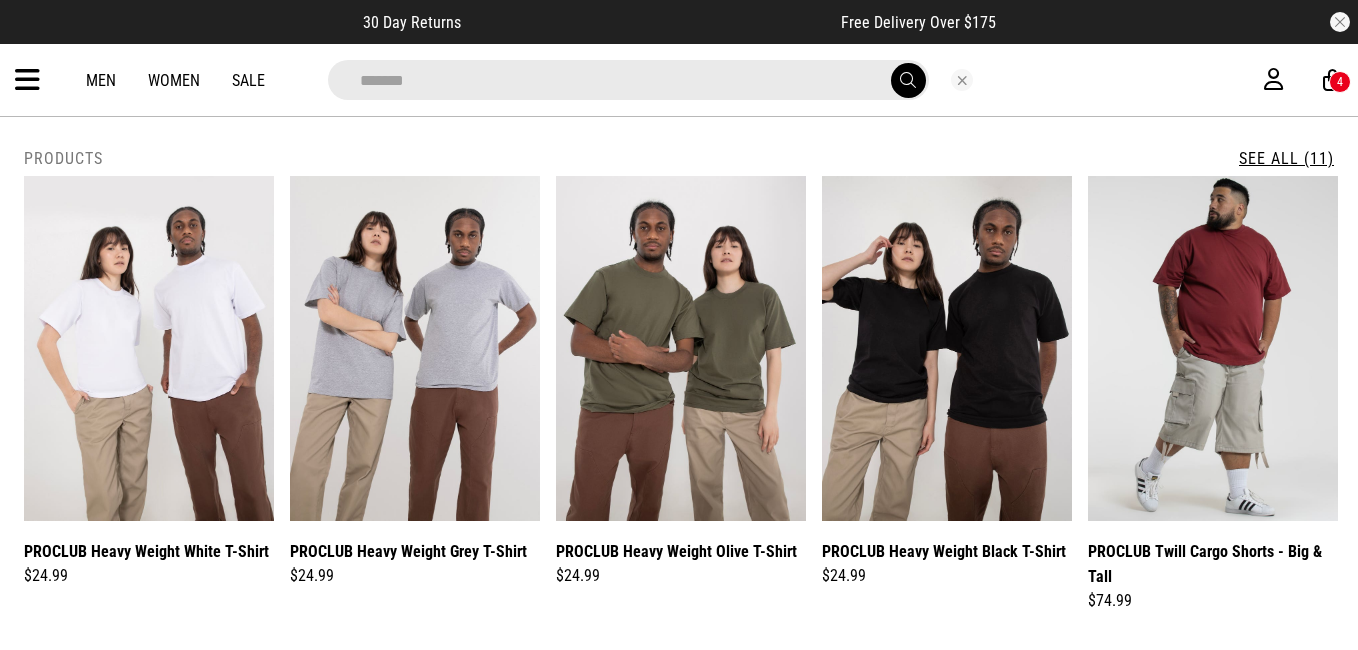 type on "*******" 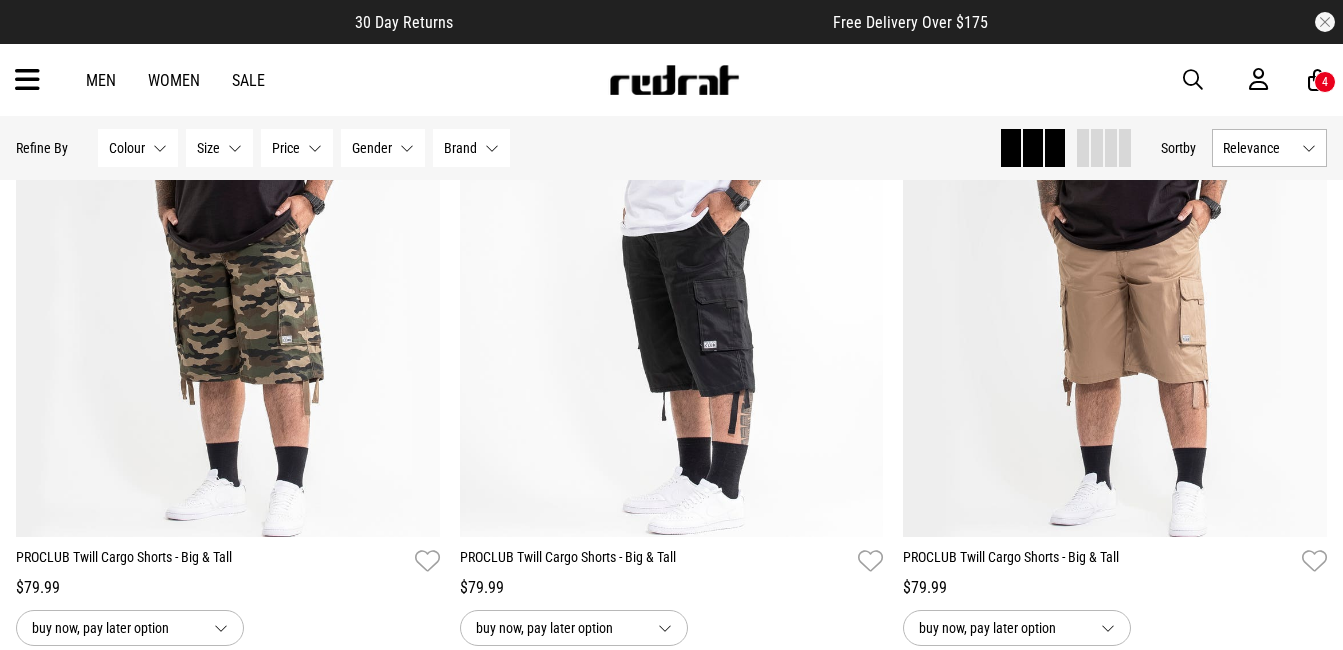 scroll, scrollTop: 1905, scrollLeft: 0, axis: vertical 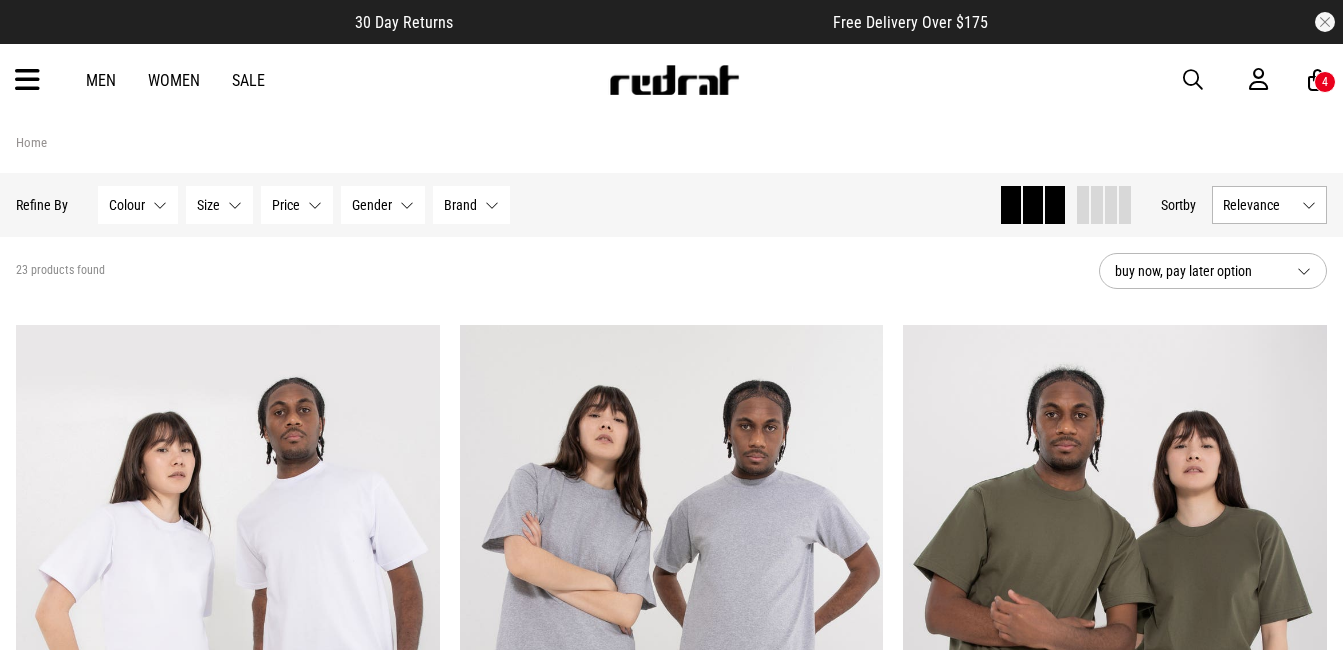 click at bounding box center [1193, 80] 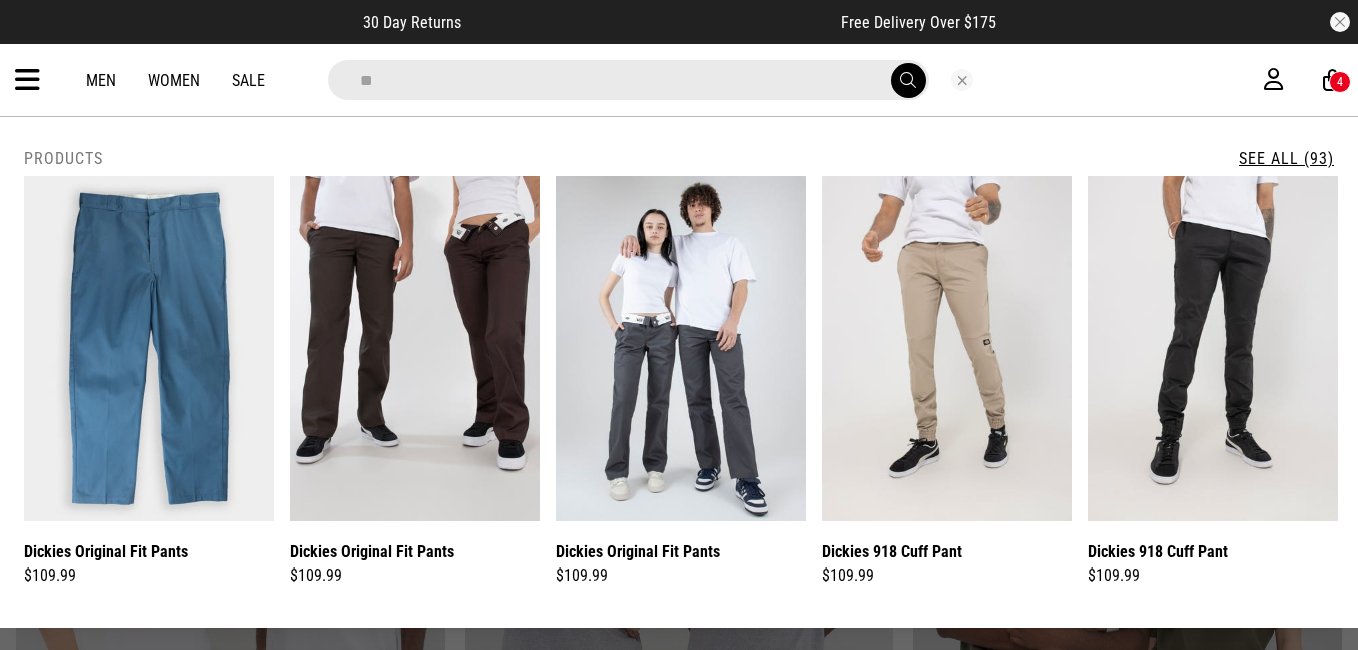 type on "*******" 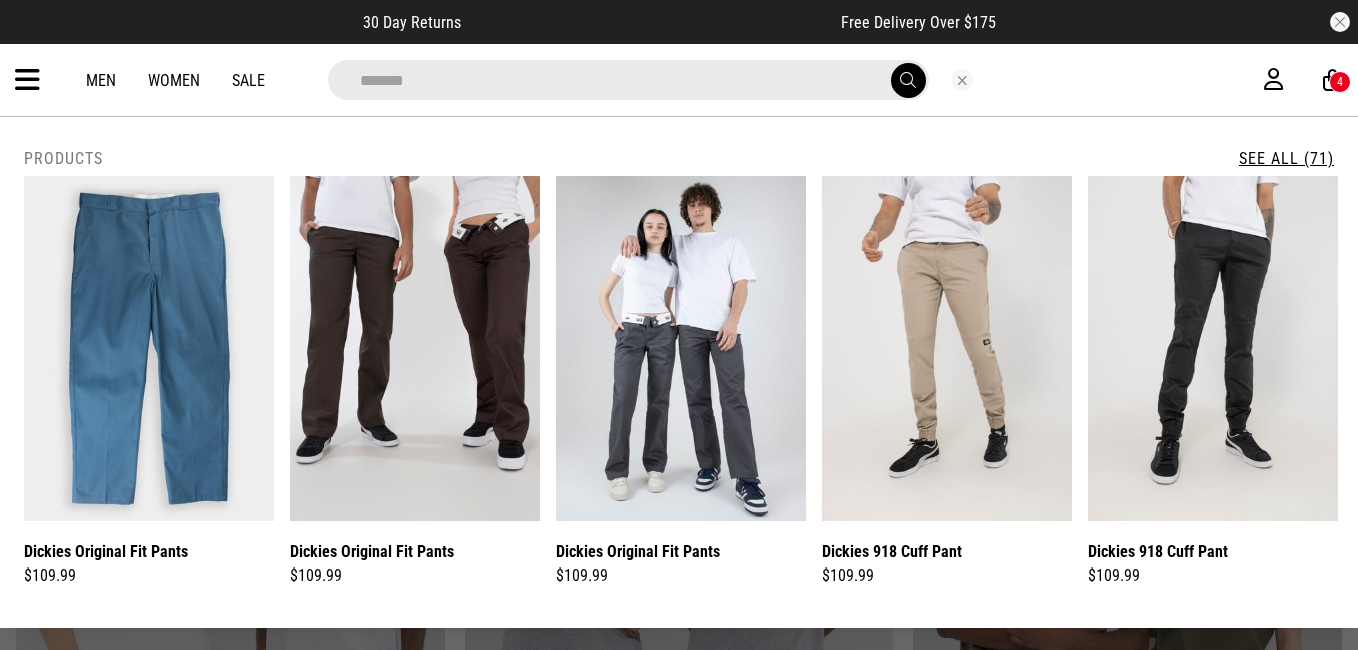 click at bounding box center [908, 80] 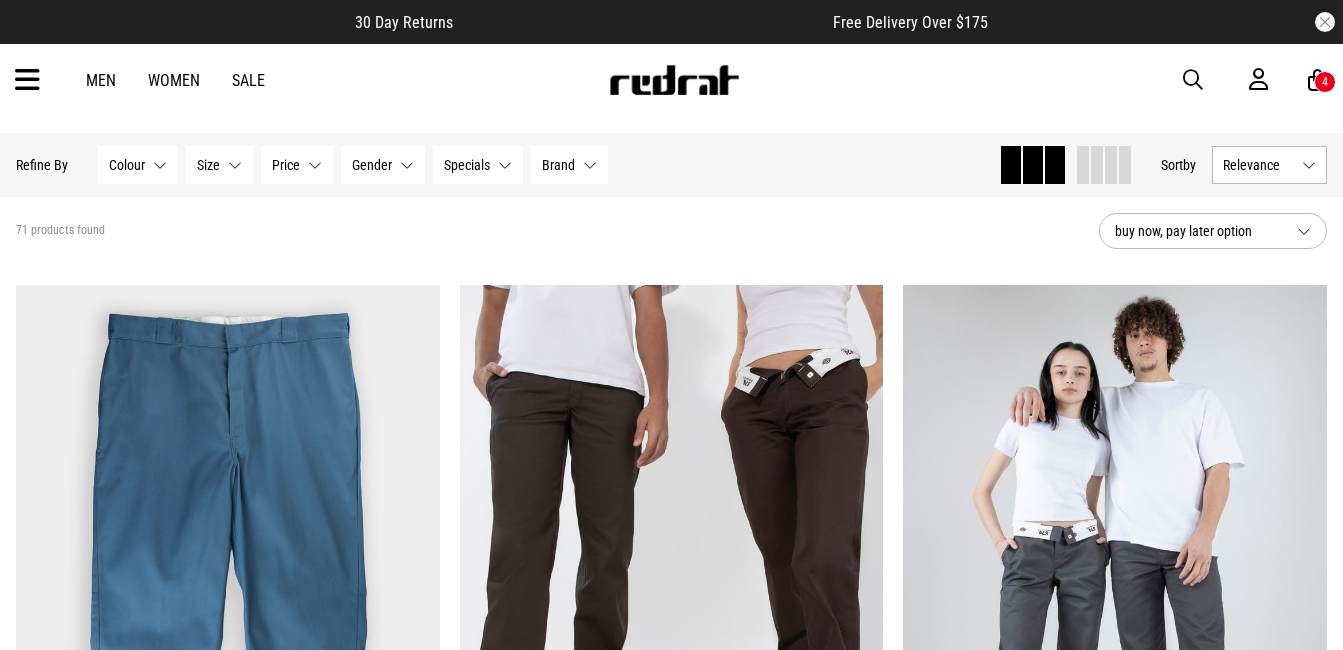 scroll, scrollTop: 40, scrollLeft: 0, axis: vertical 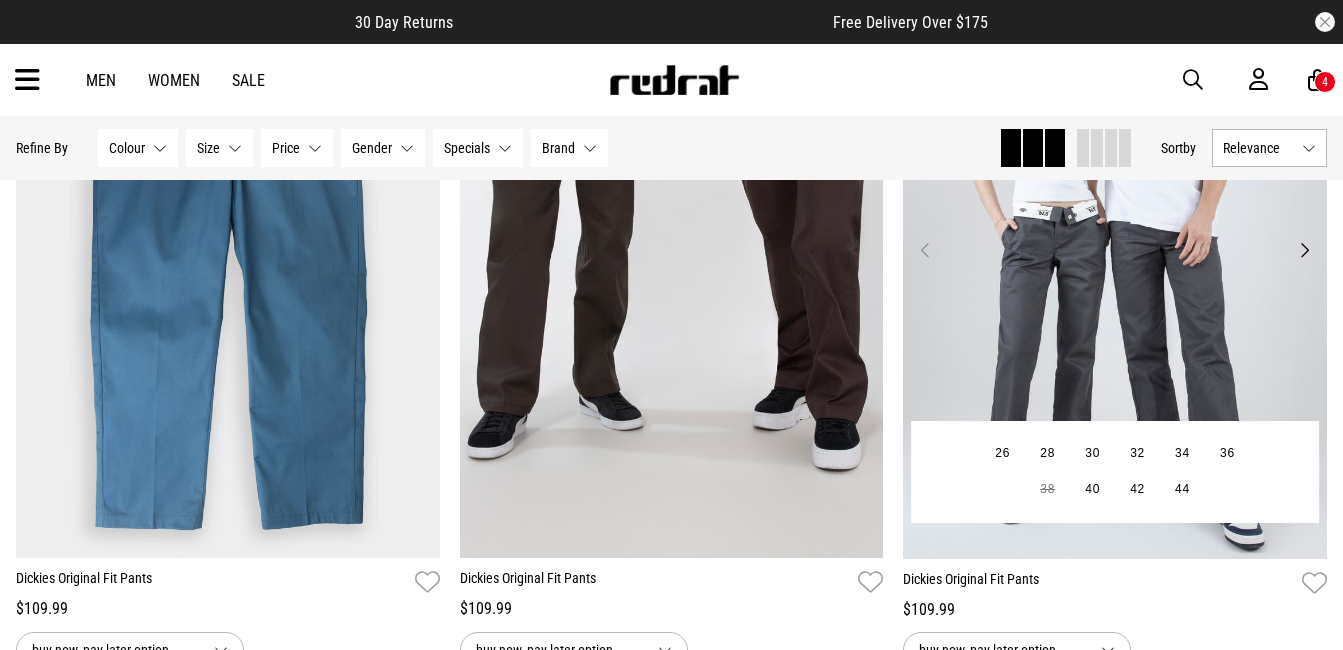 click at bounding box center [1115, 262] 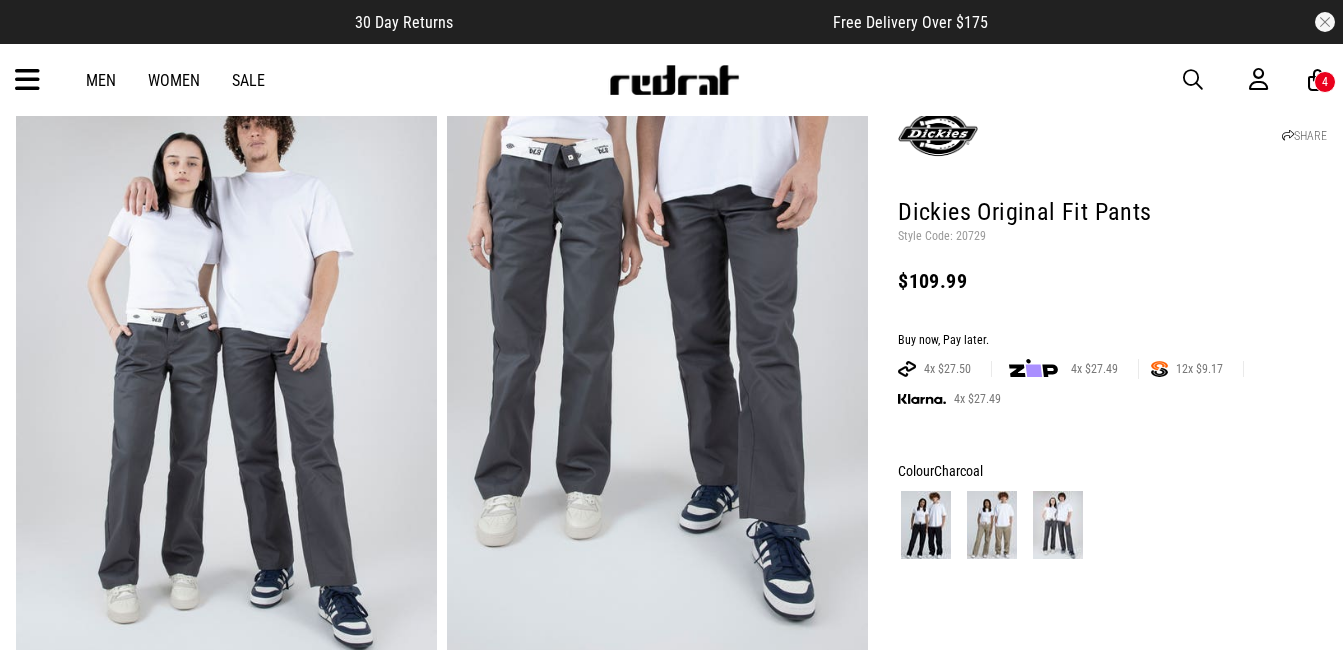 scroll, scrollTop: 280, scrollLeft: 0, axis: vertical 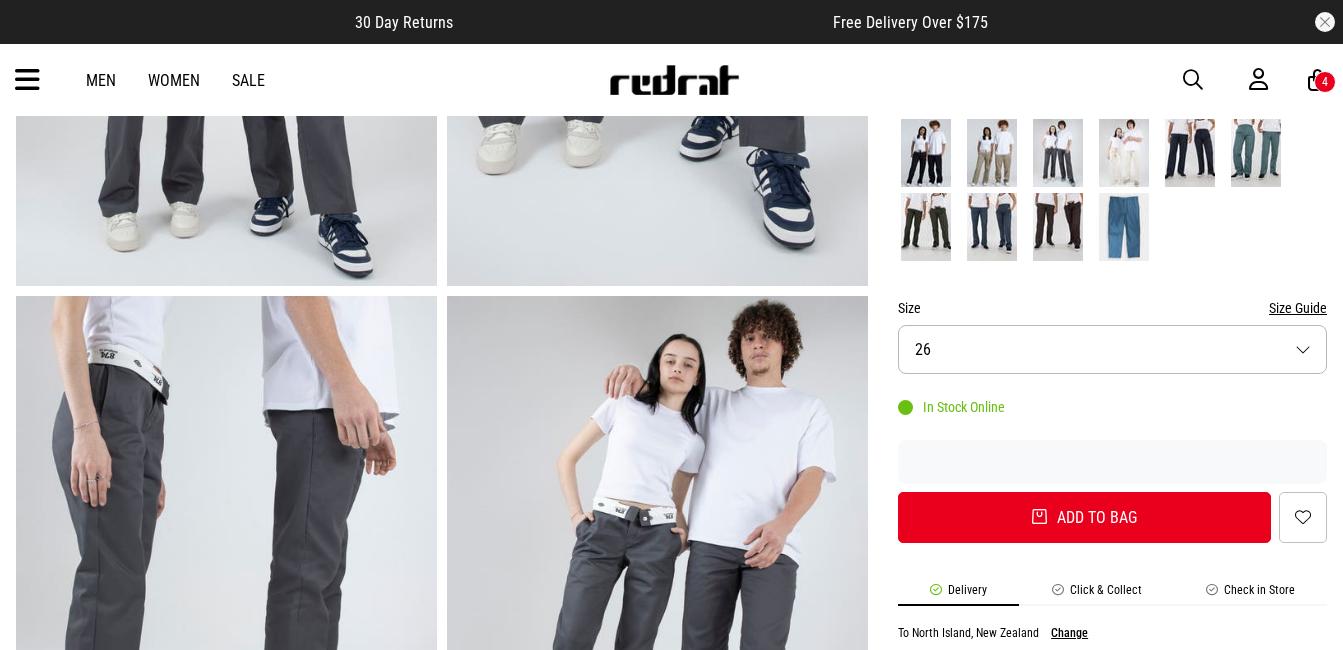 click on "Size 26" at bounding box center (1112, 349) 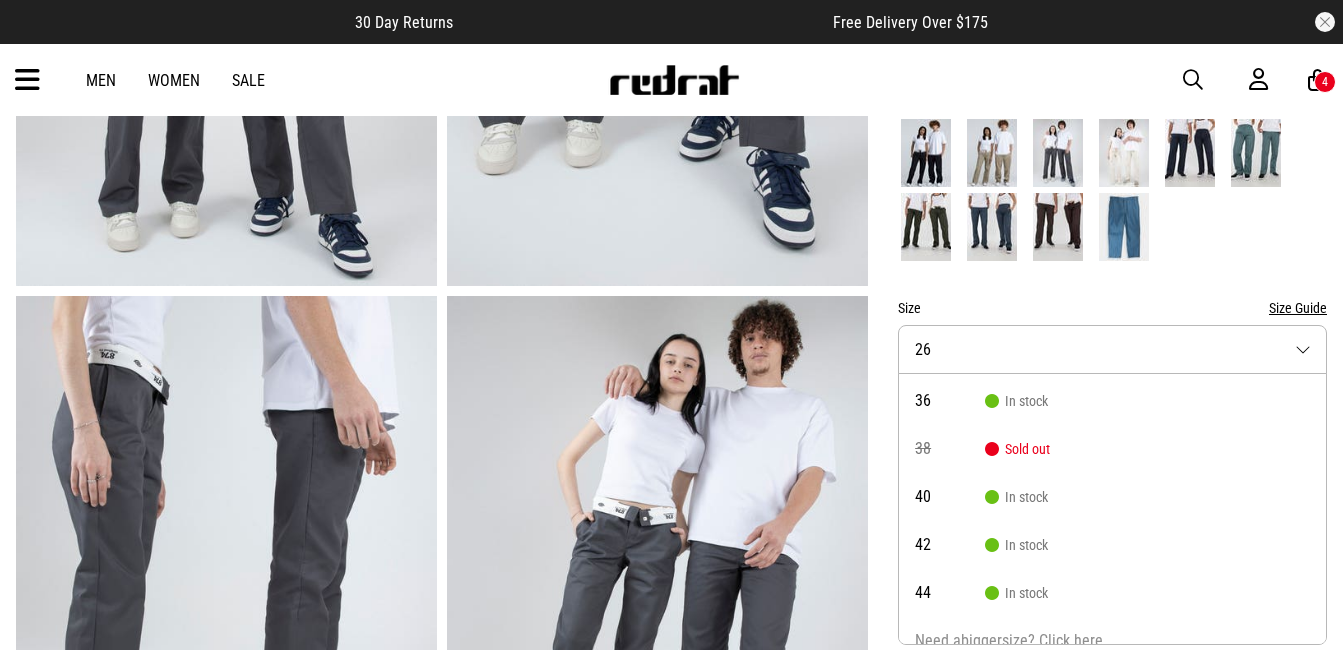 scroll, scrollTop: 258, scrollLeft: 0, axis: vertical 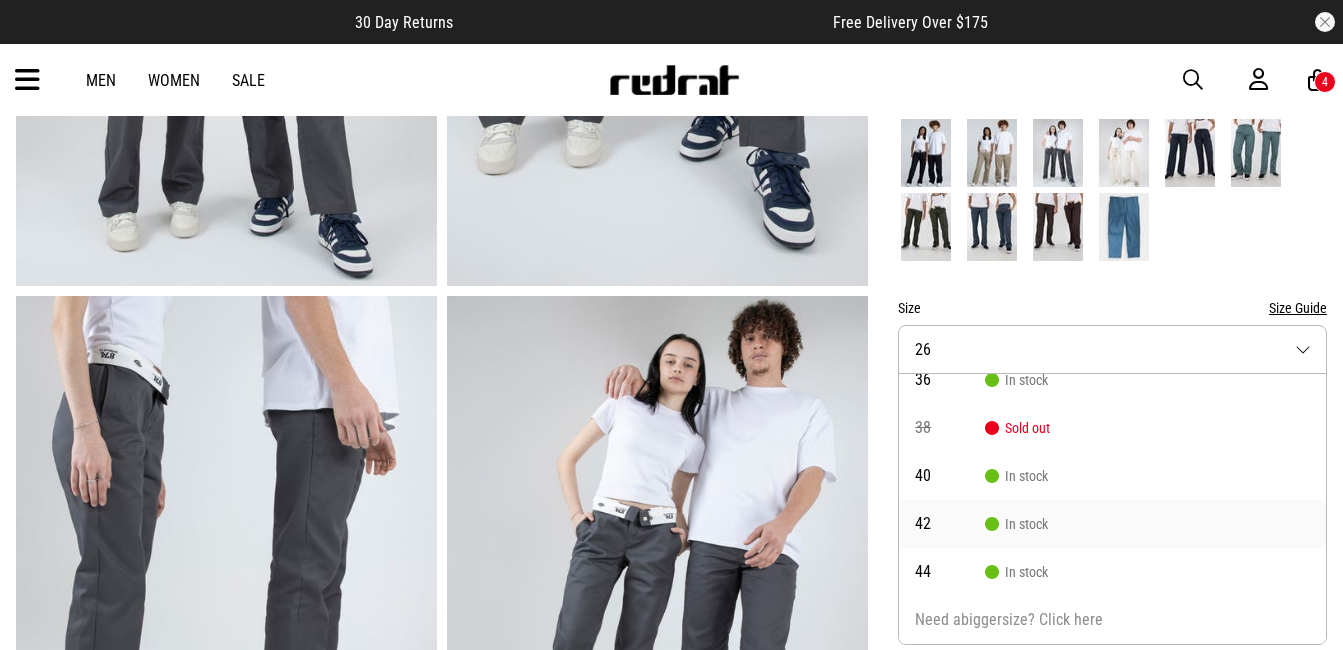 click on "In stock" at bounding box center [1016, 524] 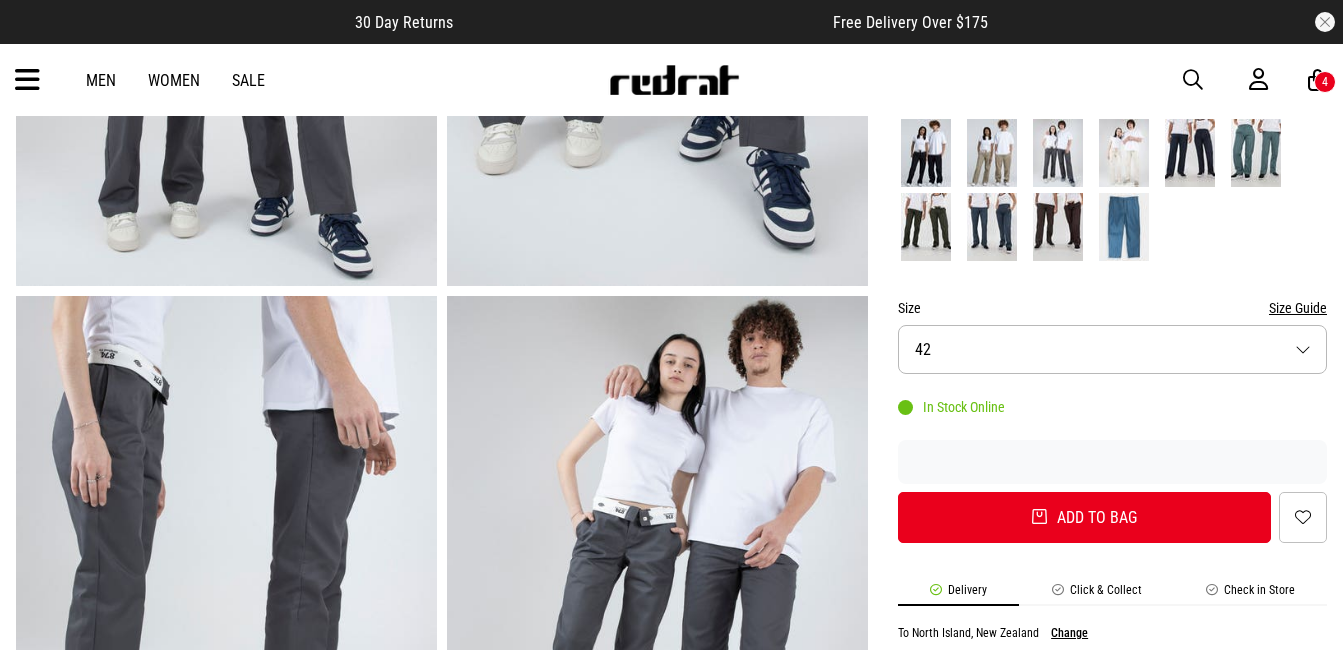 click on "Size Guide" at bounding box center [1298, 308] 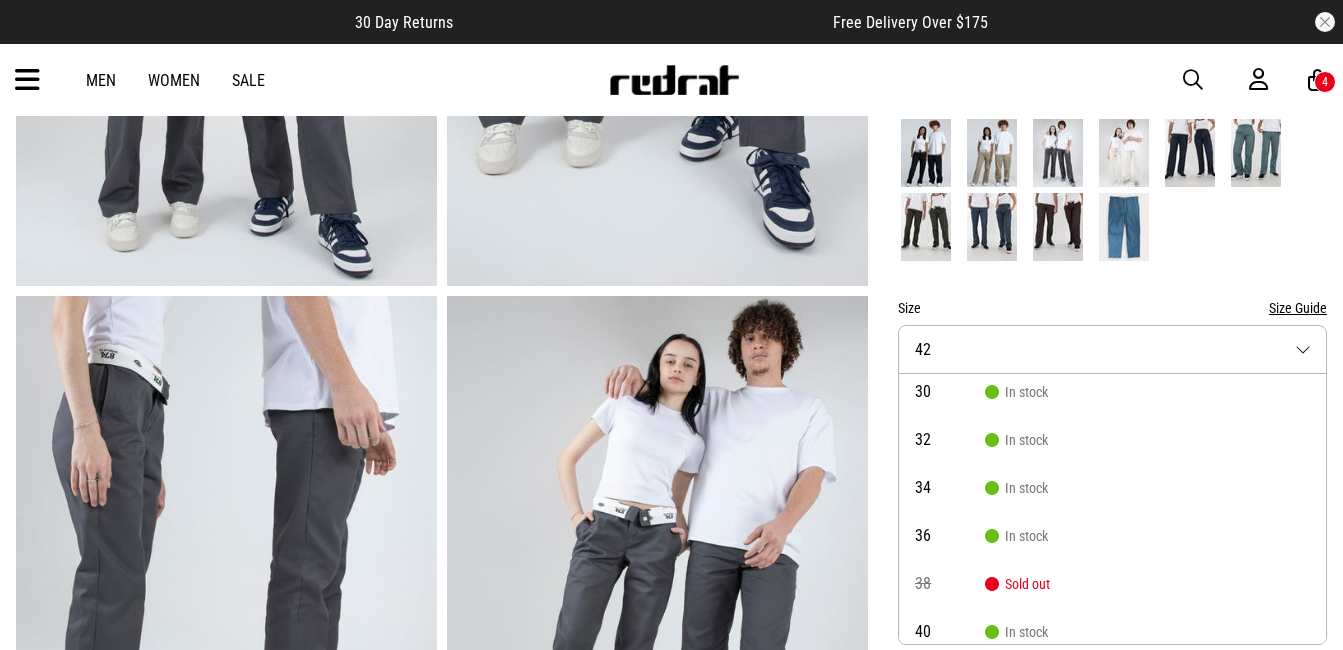 scroll, scrollTop: 104, scrollLeft: 0, axis: vertical 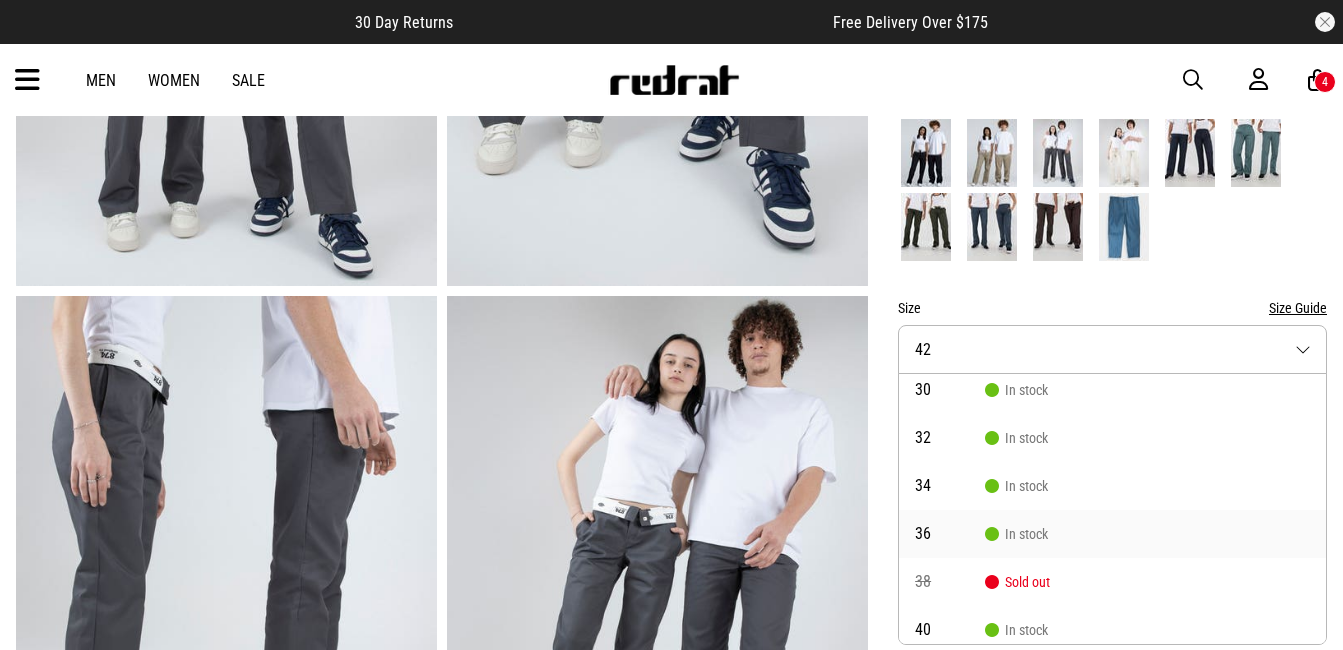 click on "36   In stock" at bounding box center [1112, 534] 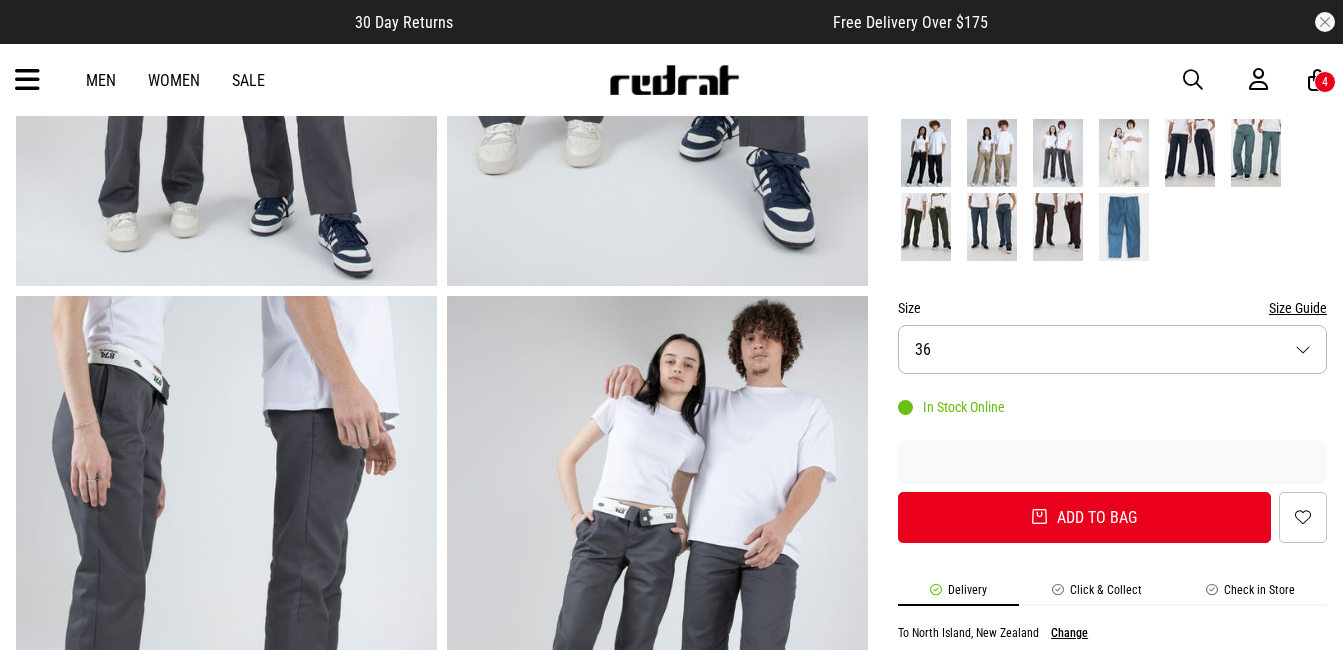 click on "Size Guide" at bounding box center (1298, 308) 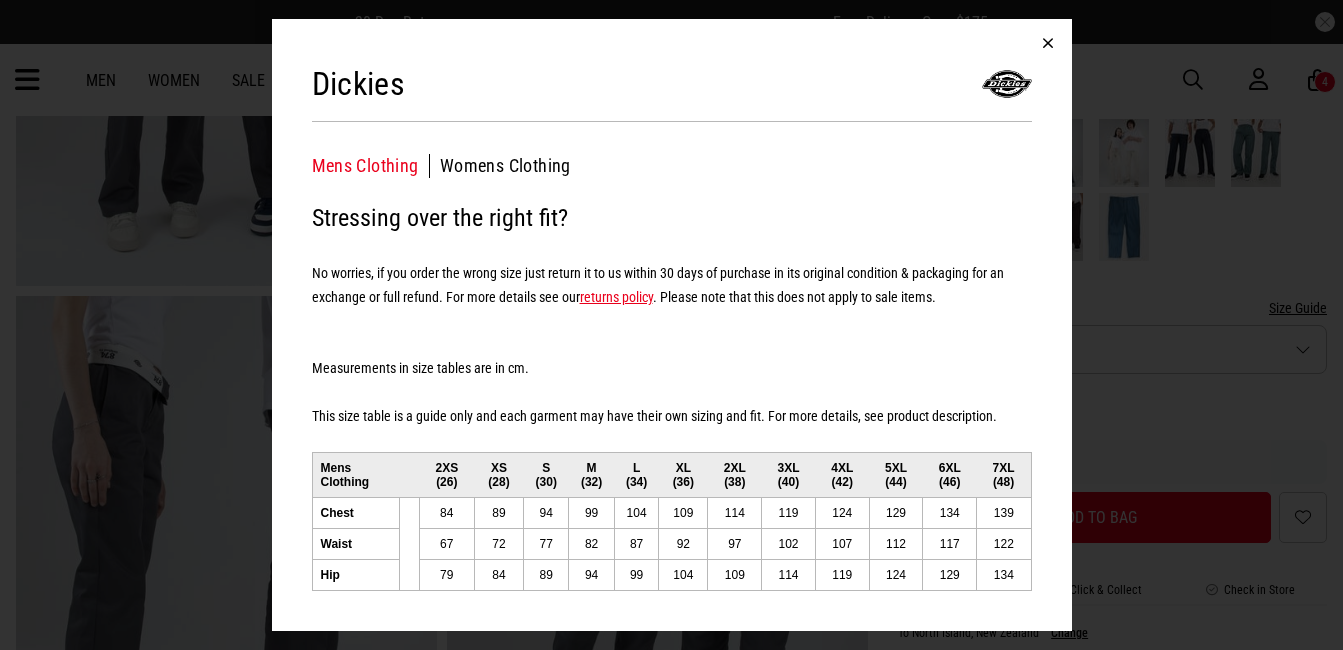 click at bounding box center [1048, 43] 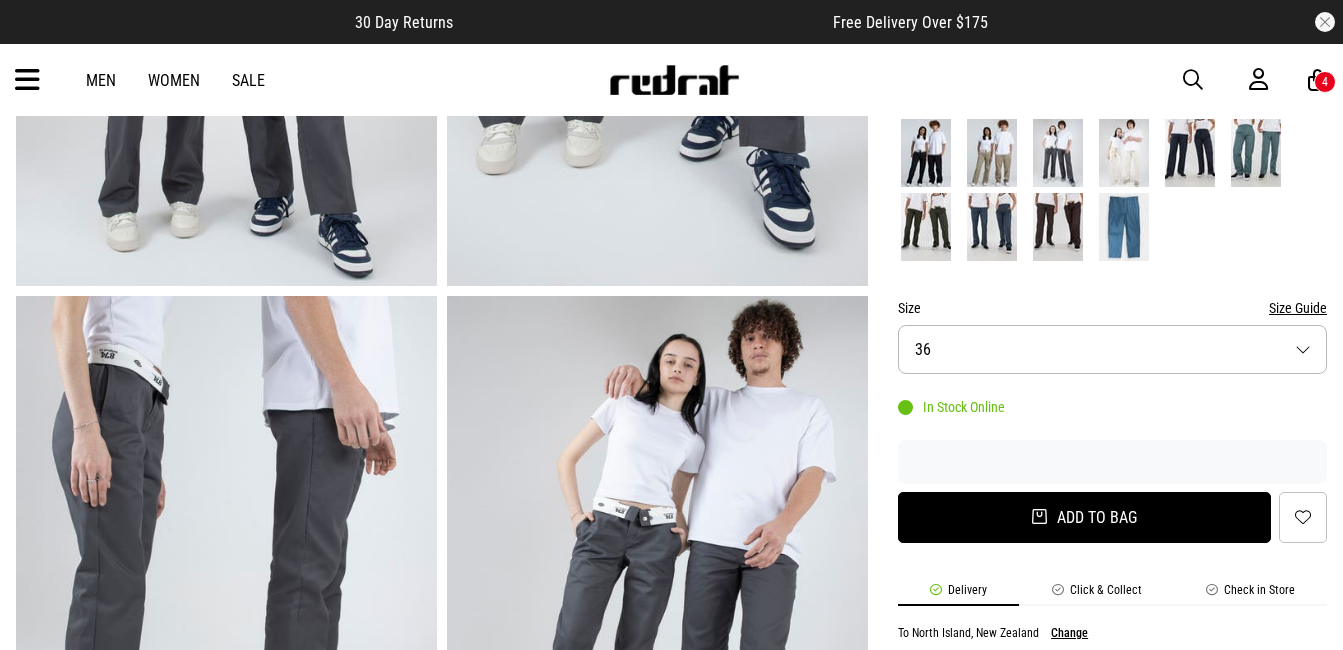 click on "Add to bag" at bounding box center [1084, 517] 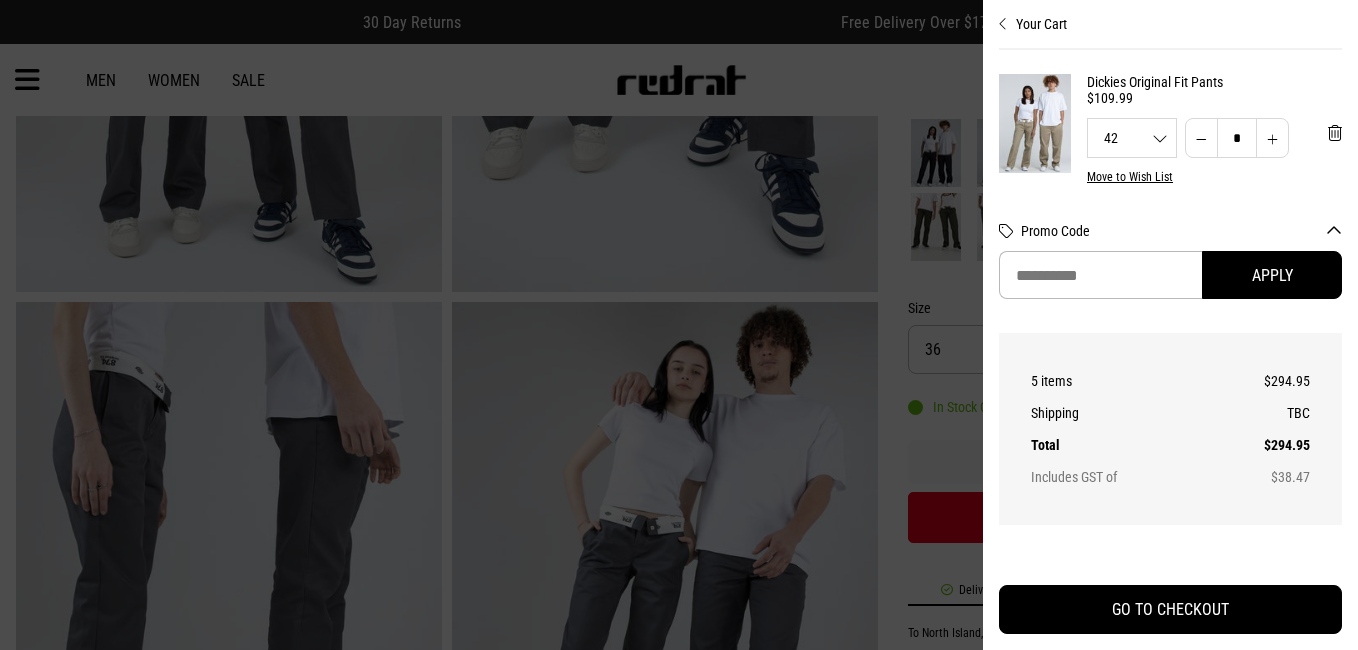 click at bounding box center (679, 325) 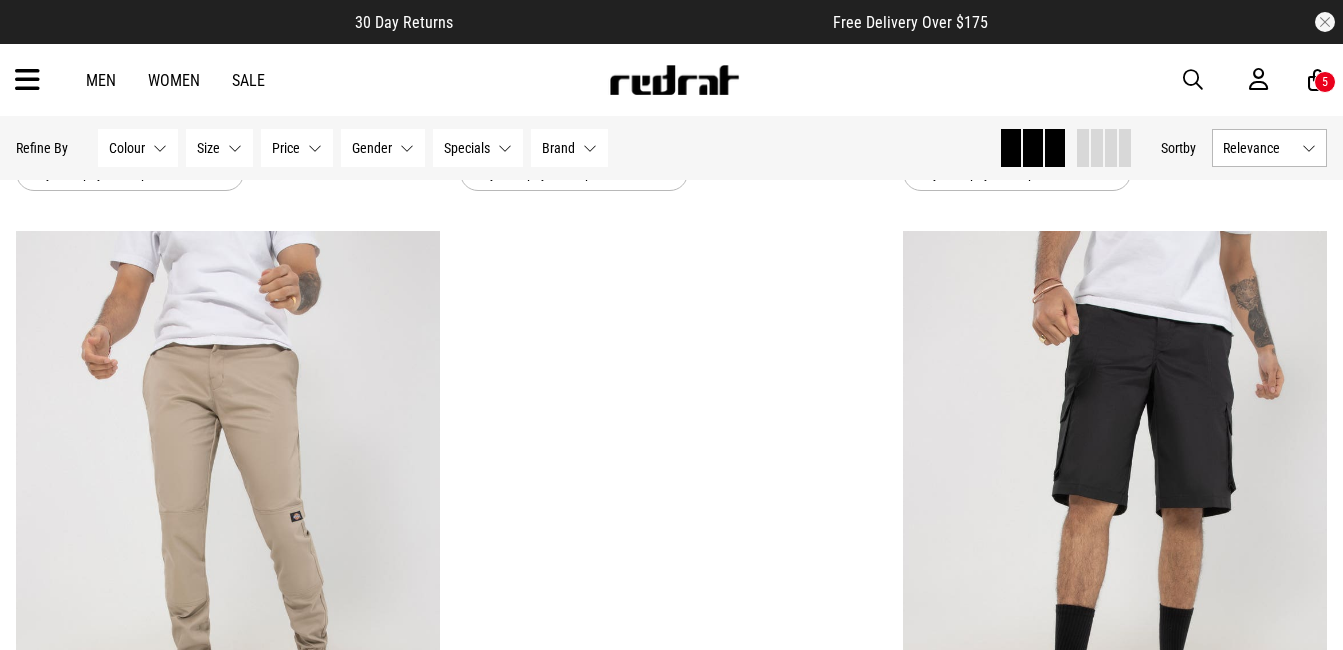 scroll, scrollTop: 1141, scrollLeft: 0, axis: vertical 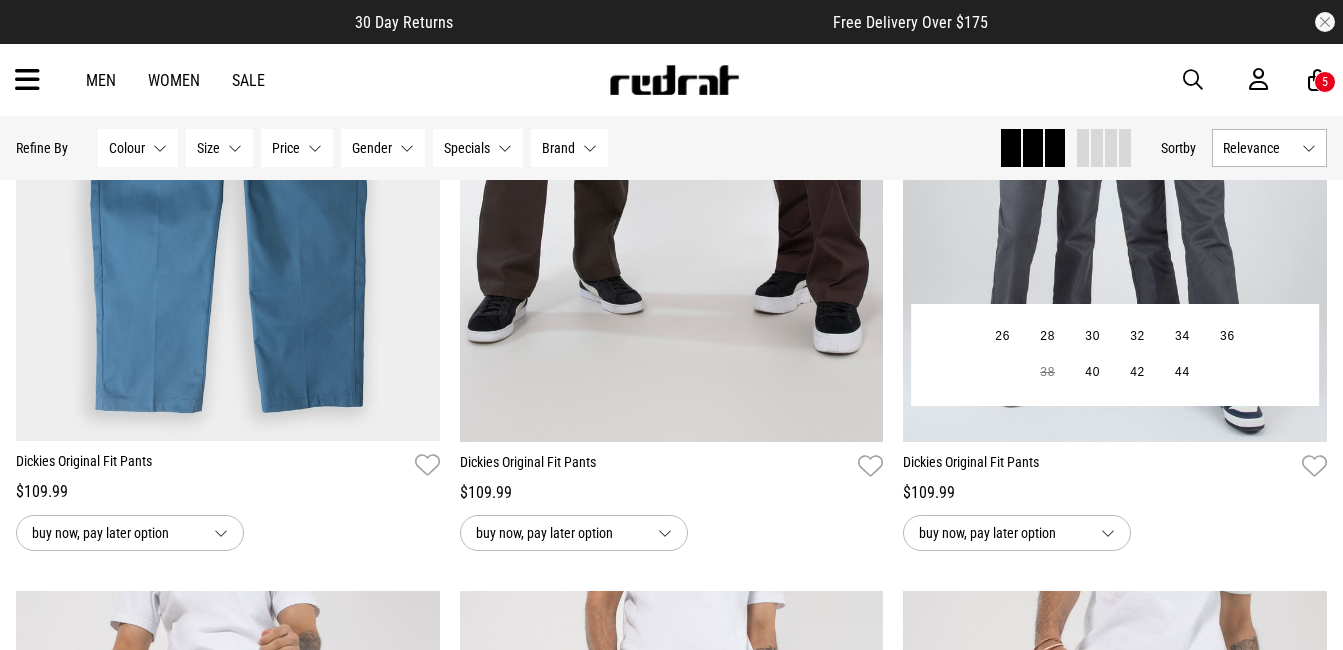 click at bounding box center (1115, 145) 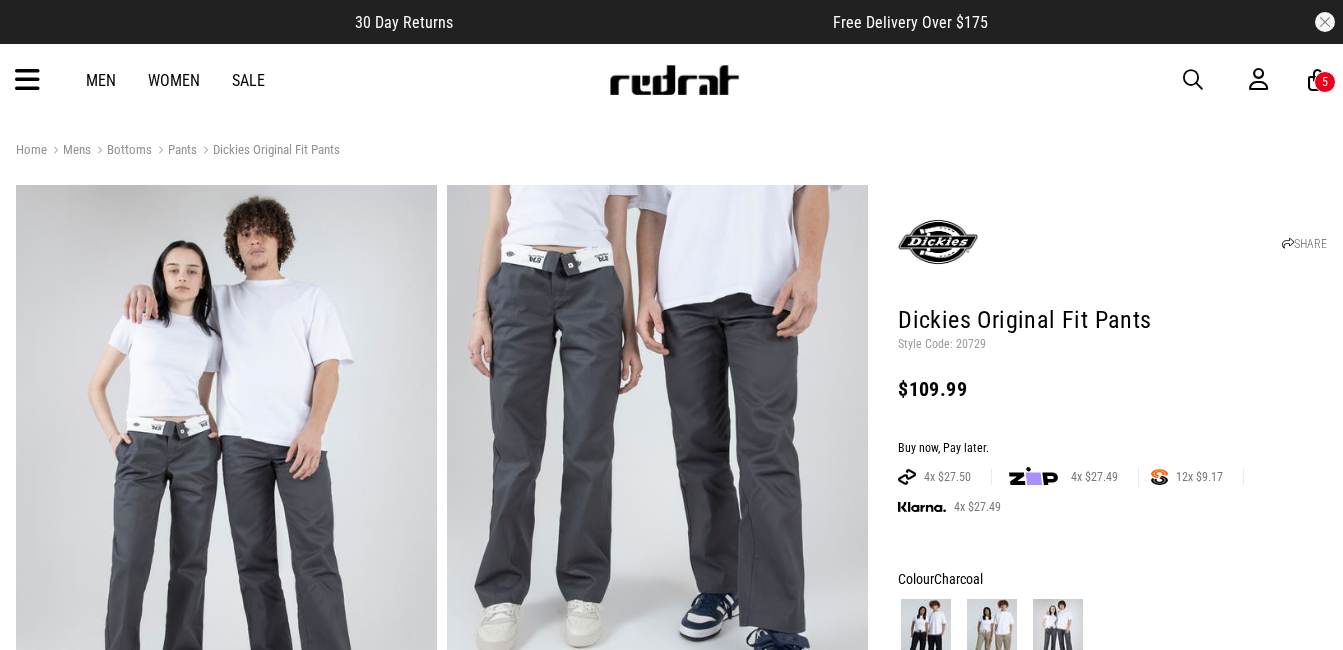scroll, scrollTop: 40, scrollLeft: 0, axis: vertical 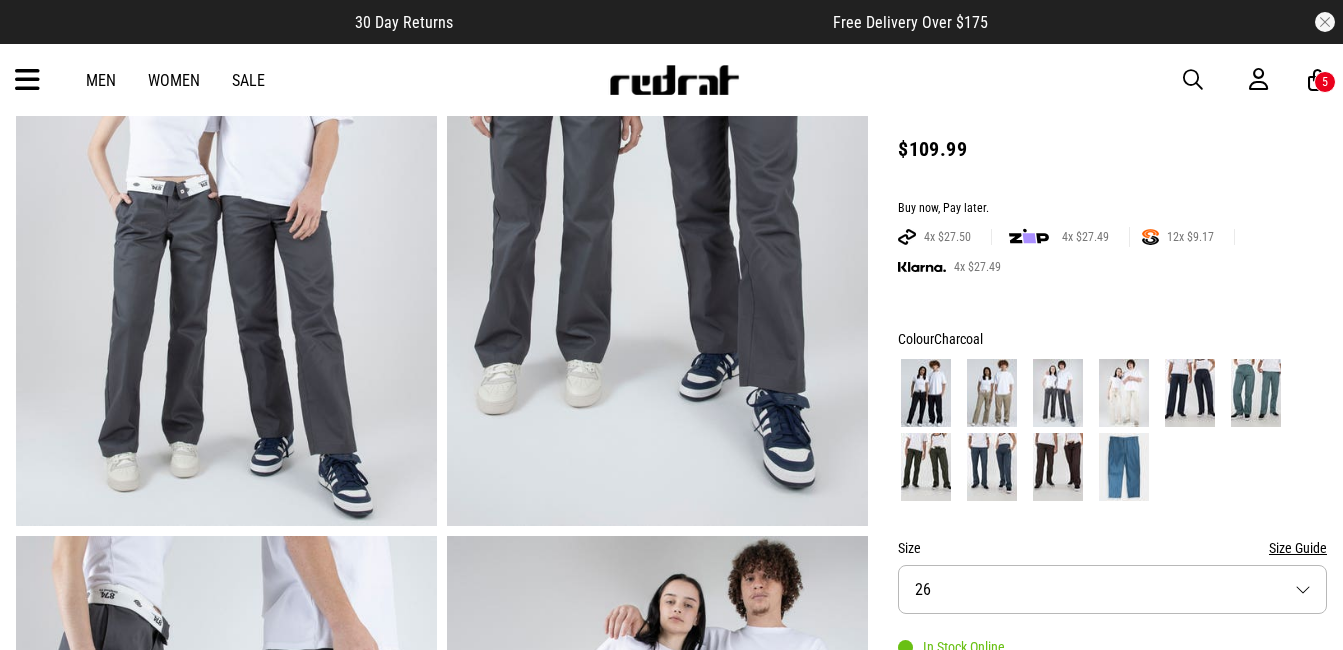 click at bounding box center [926, 393] 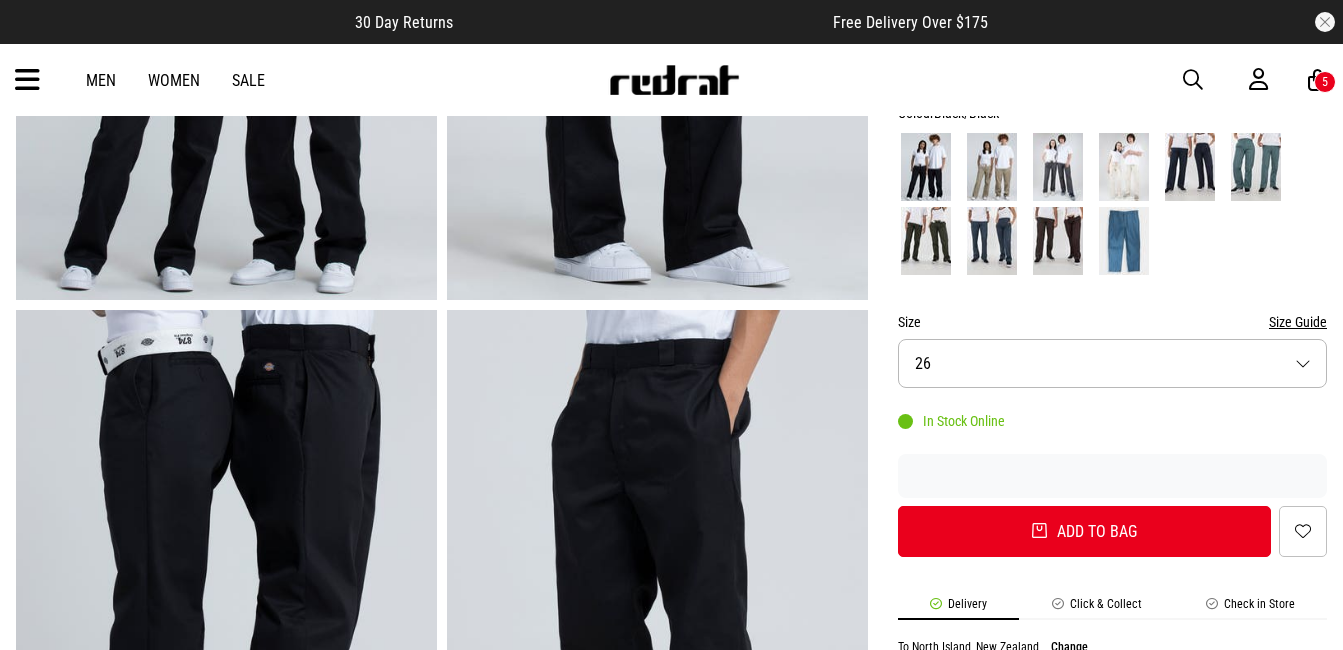 scroll, scrollTop: 560, scrollLeft: 0, axis: vertical 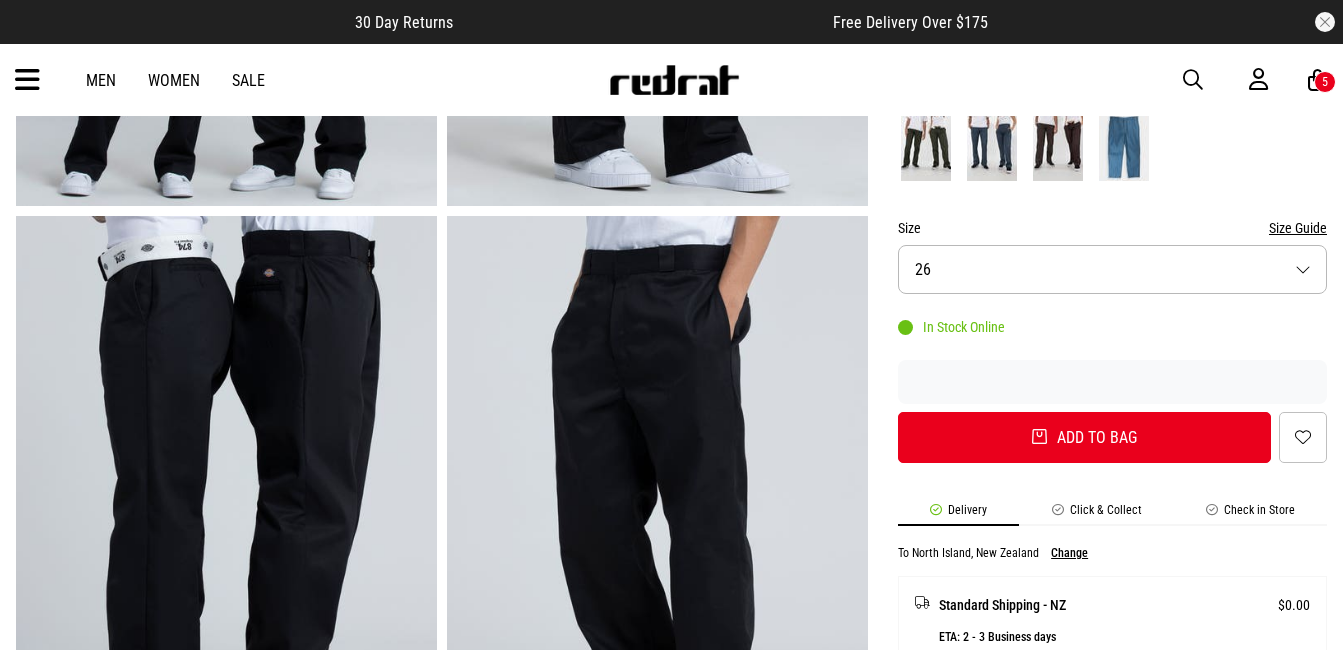 click on "Size 26" at bounding box center (1112, 269) 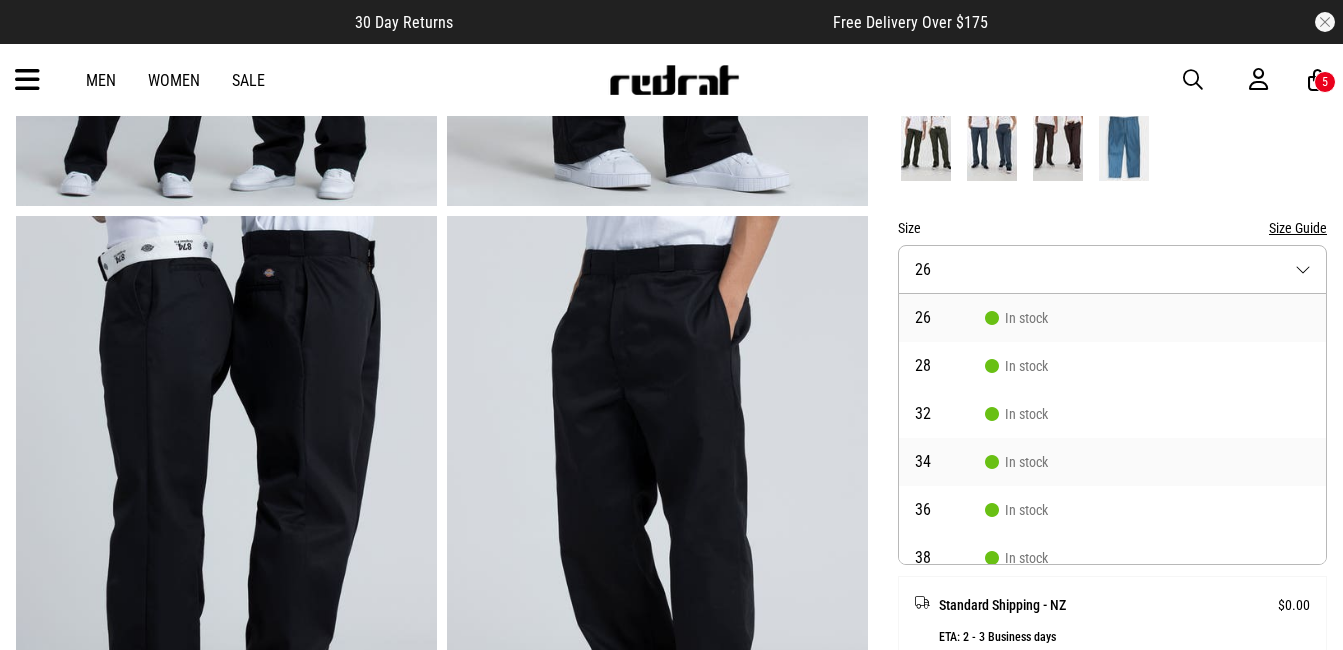 scroll, scrollTop: 0, scrollLeft: 0, axis: both 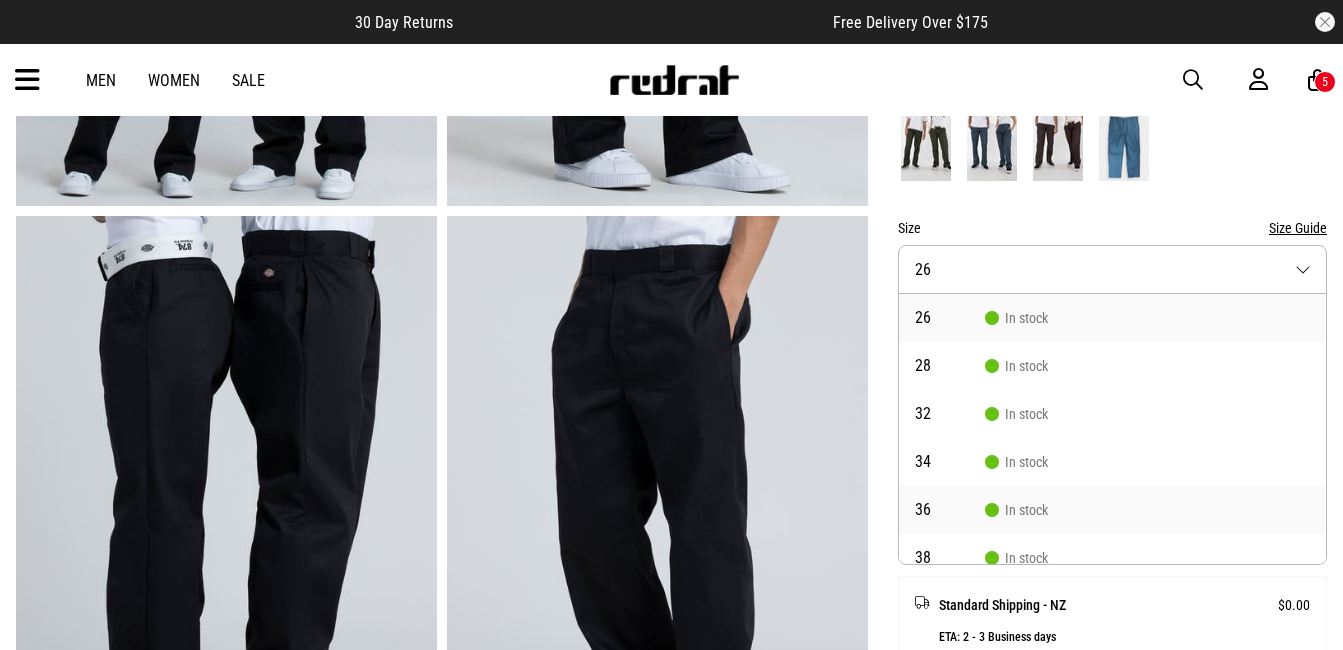 click on "36   In stock" at bounding box center (1112, 510) 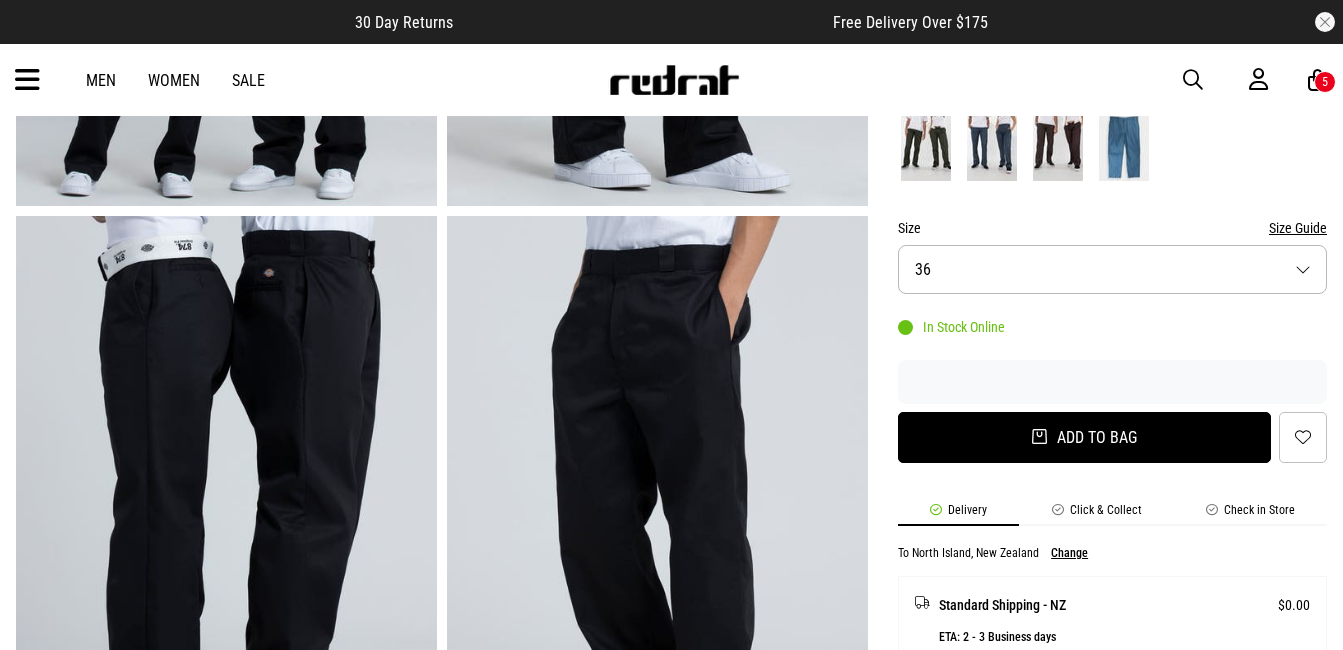 click on "Add to bag" at bounding box center (1084, 437) 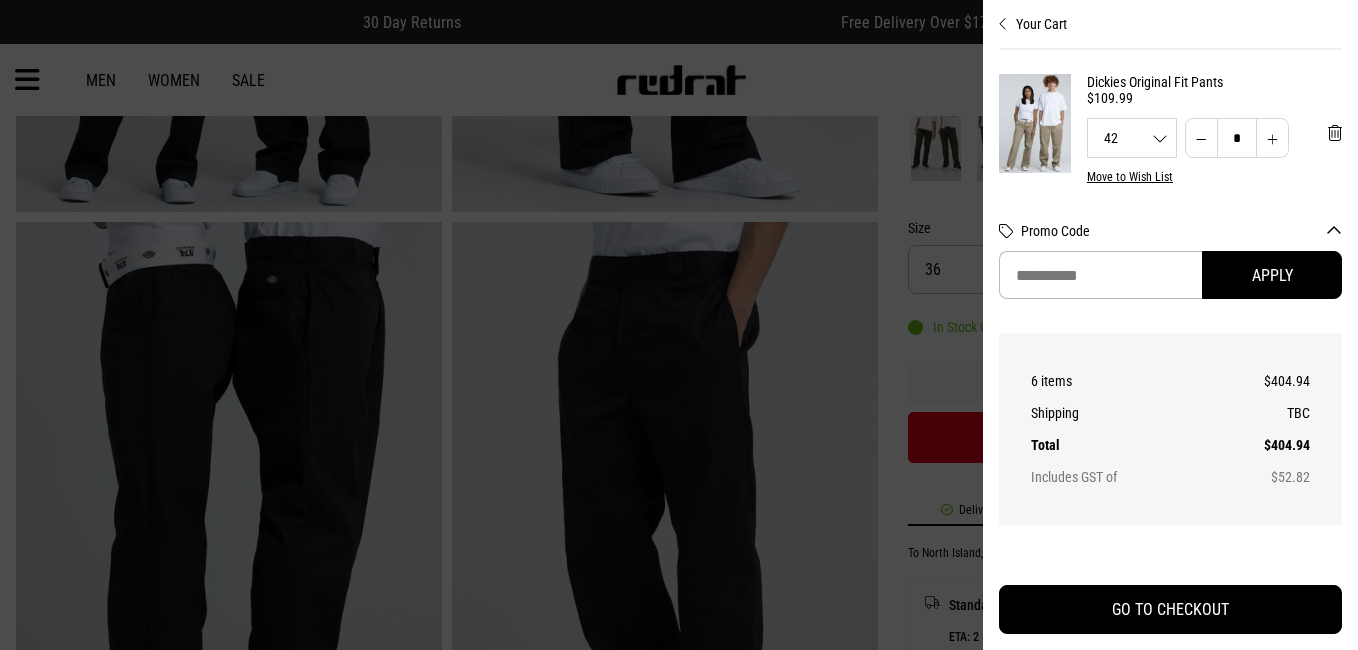 click at bounding box center [679, 325] 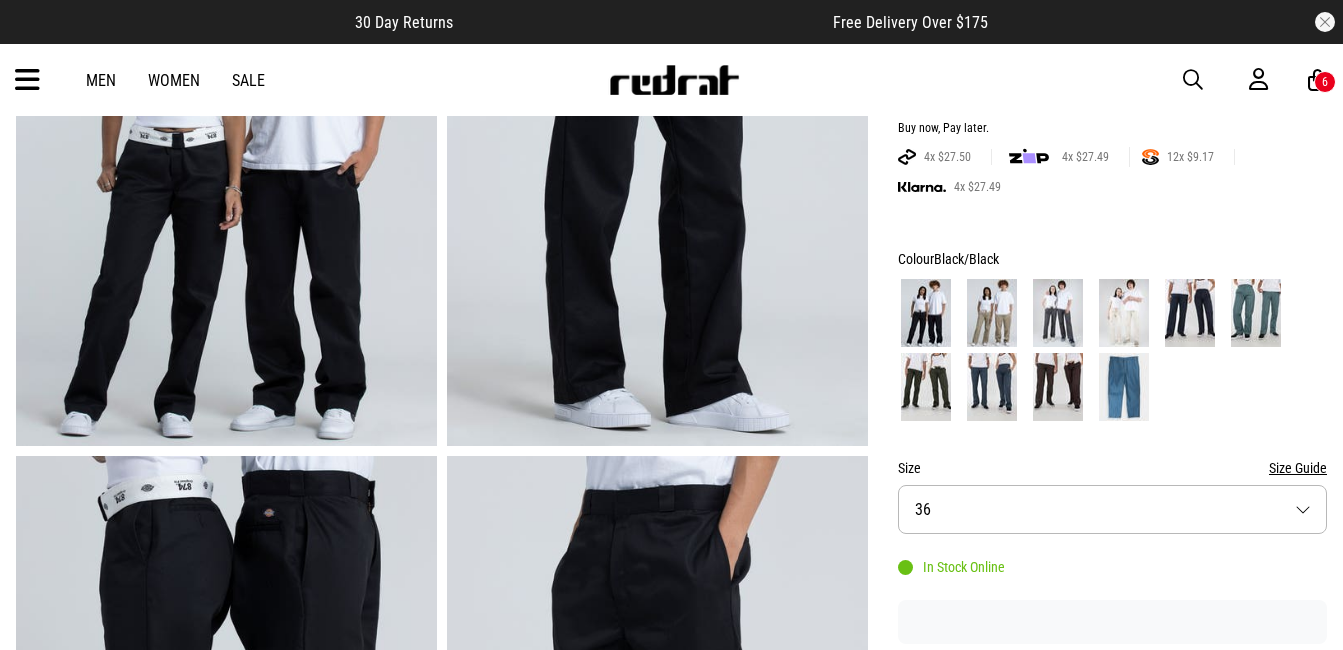 scroll, scrollTop: 280, scrollLeft: 0, axis: vertical 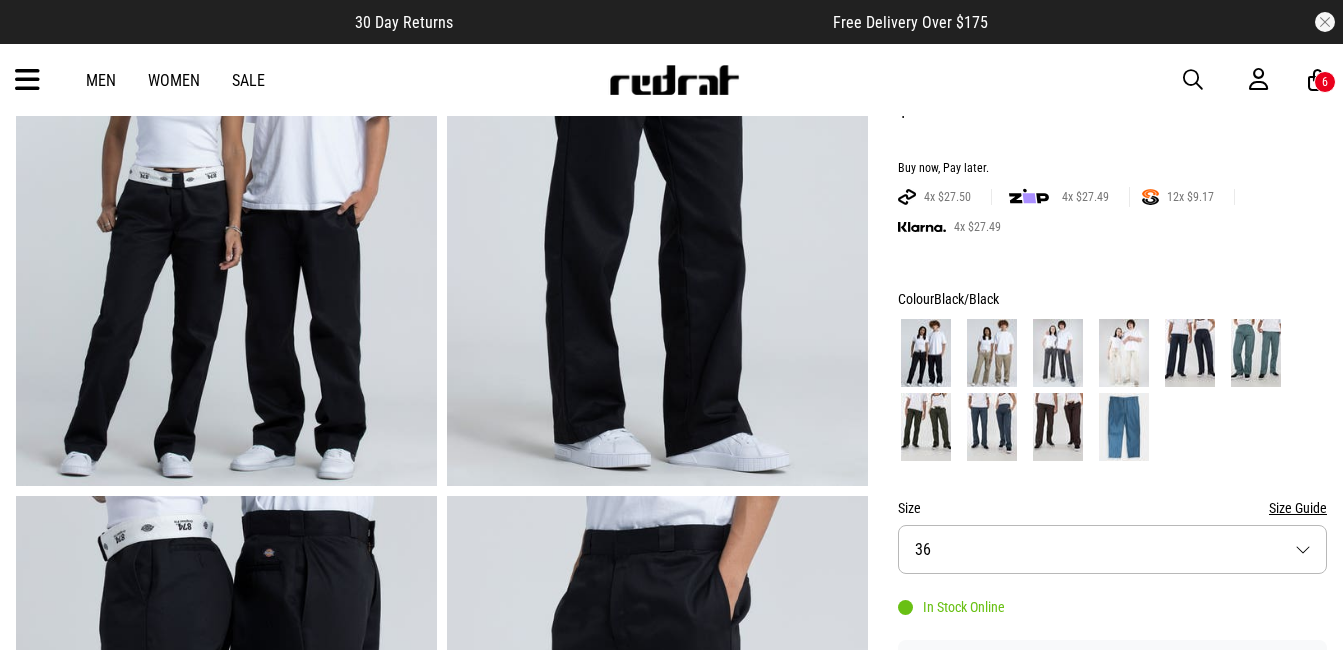 click at bounding box center (992, 353) 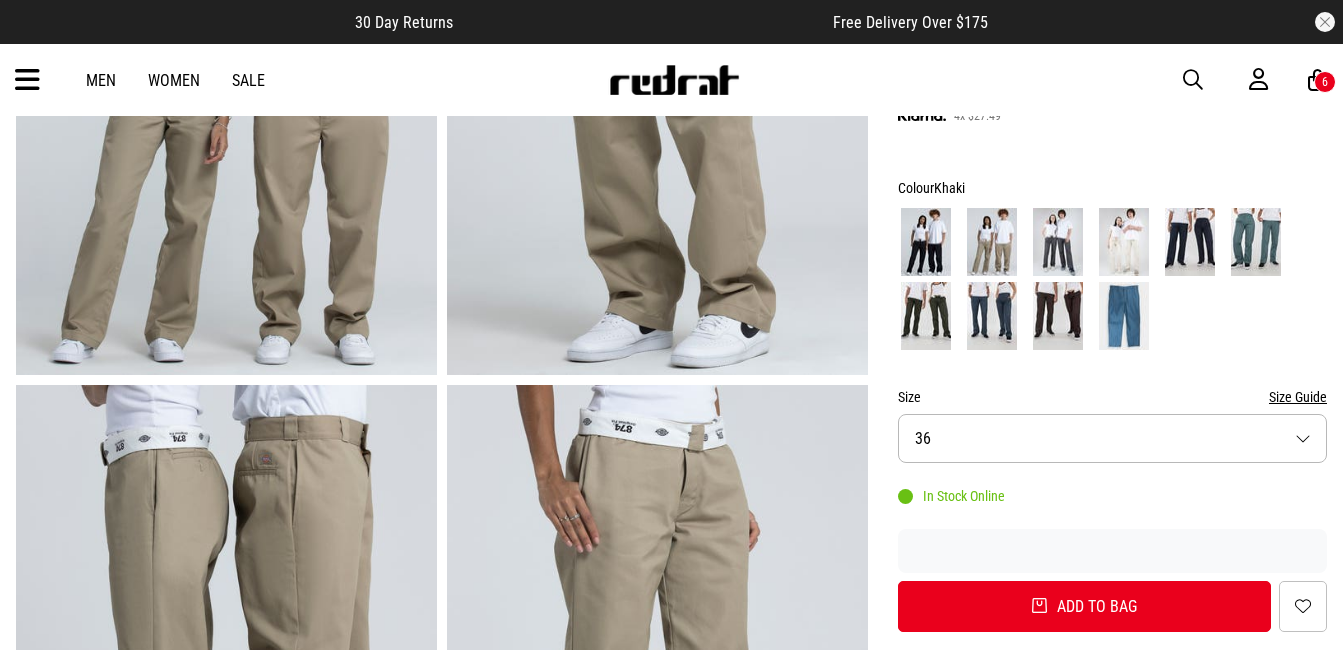 scroll, scrollTop: 560, scrollLeft: 0, axis: vertical 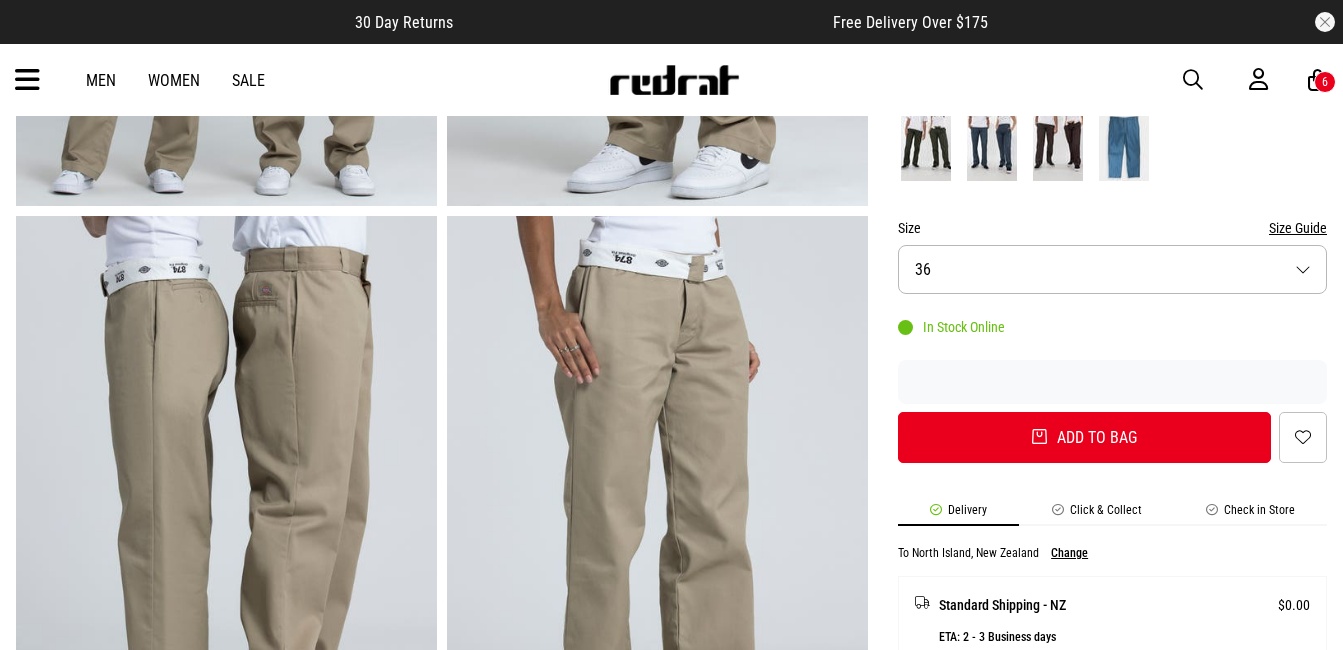 click on "6" at bounding box center [1325, 82] 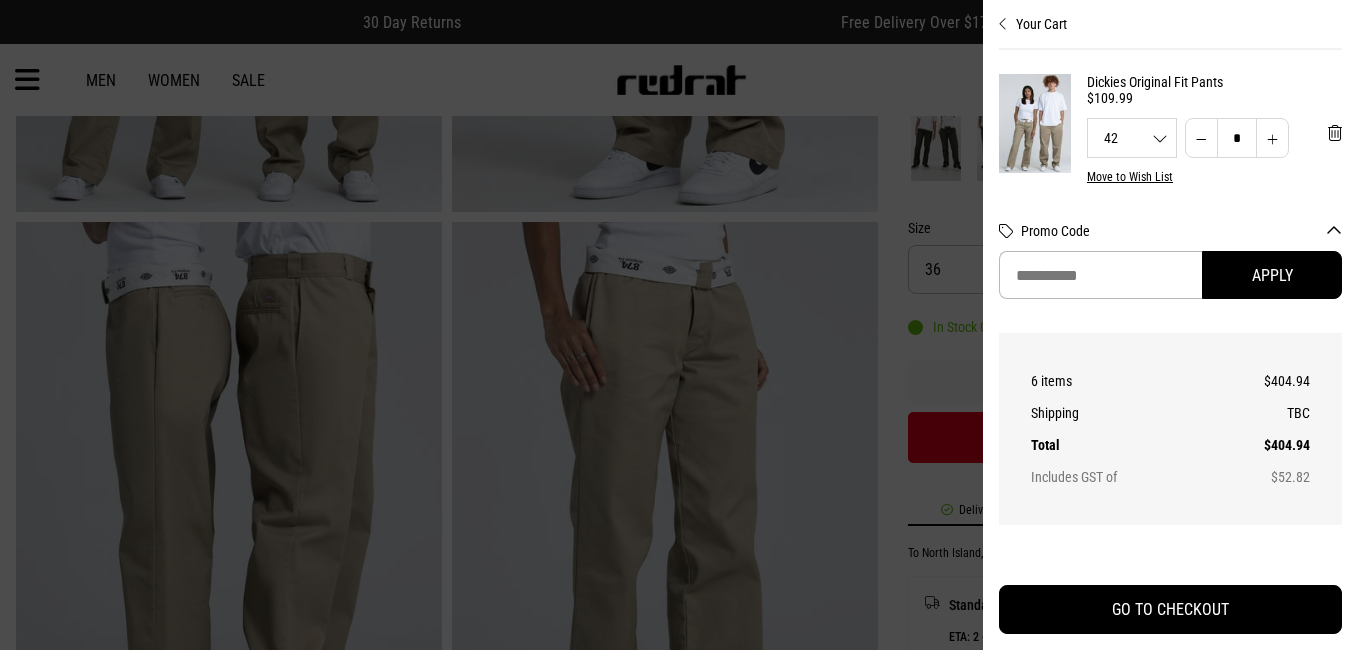 click on "42   26 28 30 32 34 36 38 40 42" at bounding box center [1132, 138] 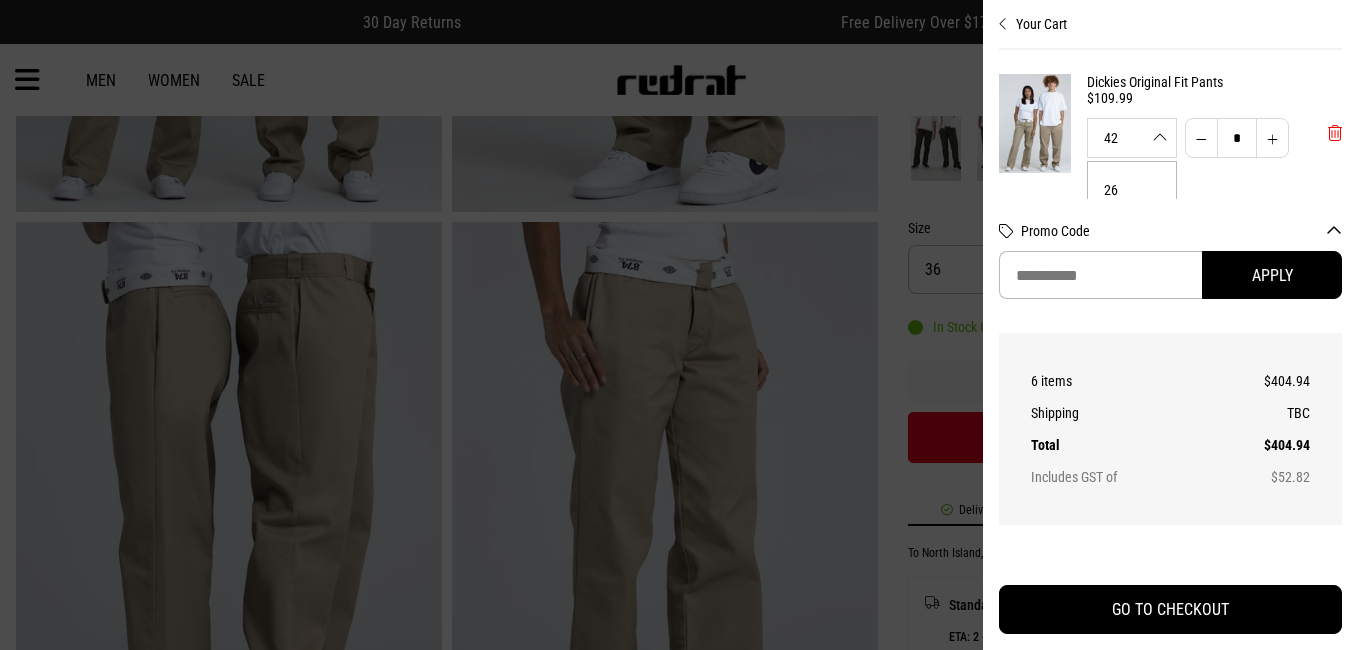 click at bounding box center (1335, 133) 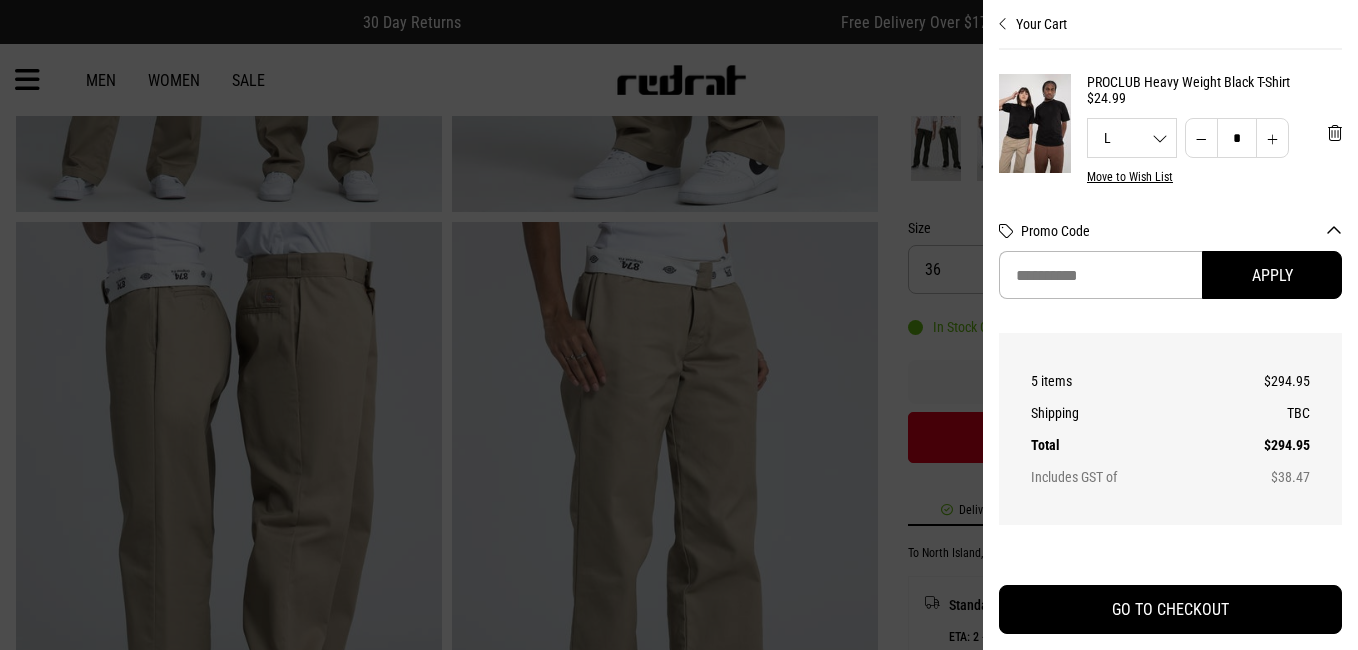 click on "Your Cart" at bounding box center [1170, 16] 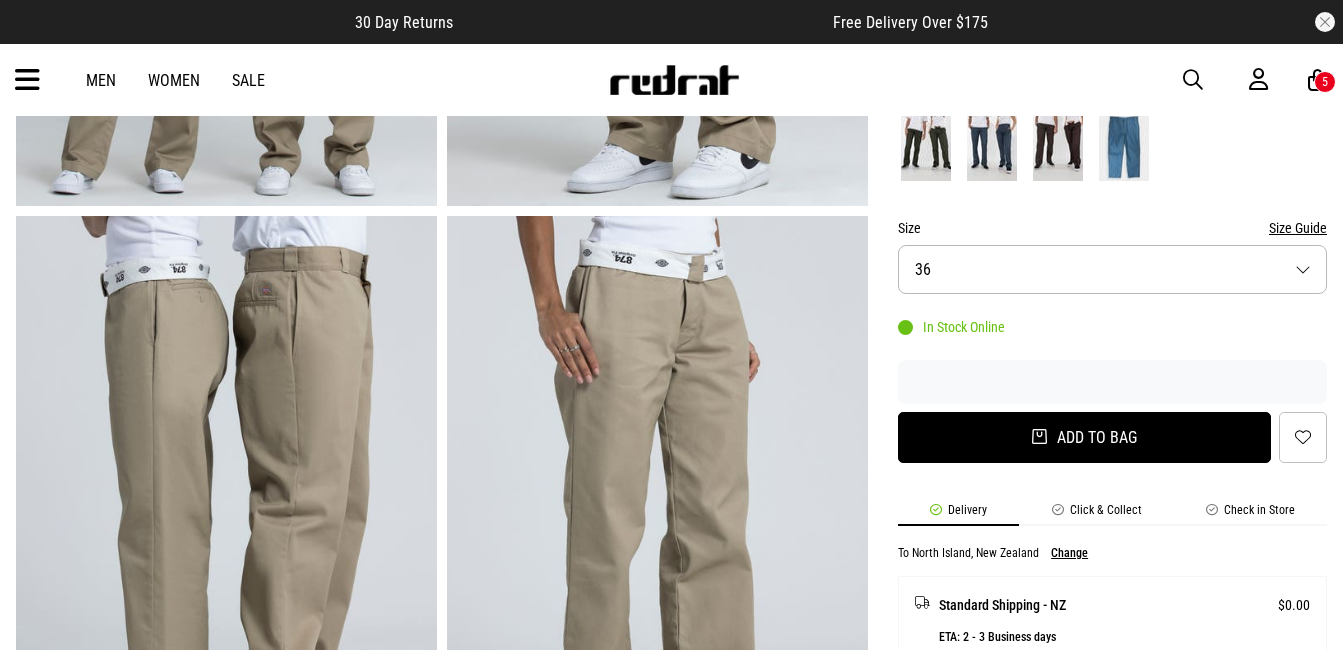 click on "Add to bag" at bounding box center [1084, 437] 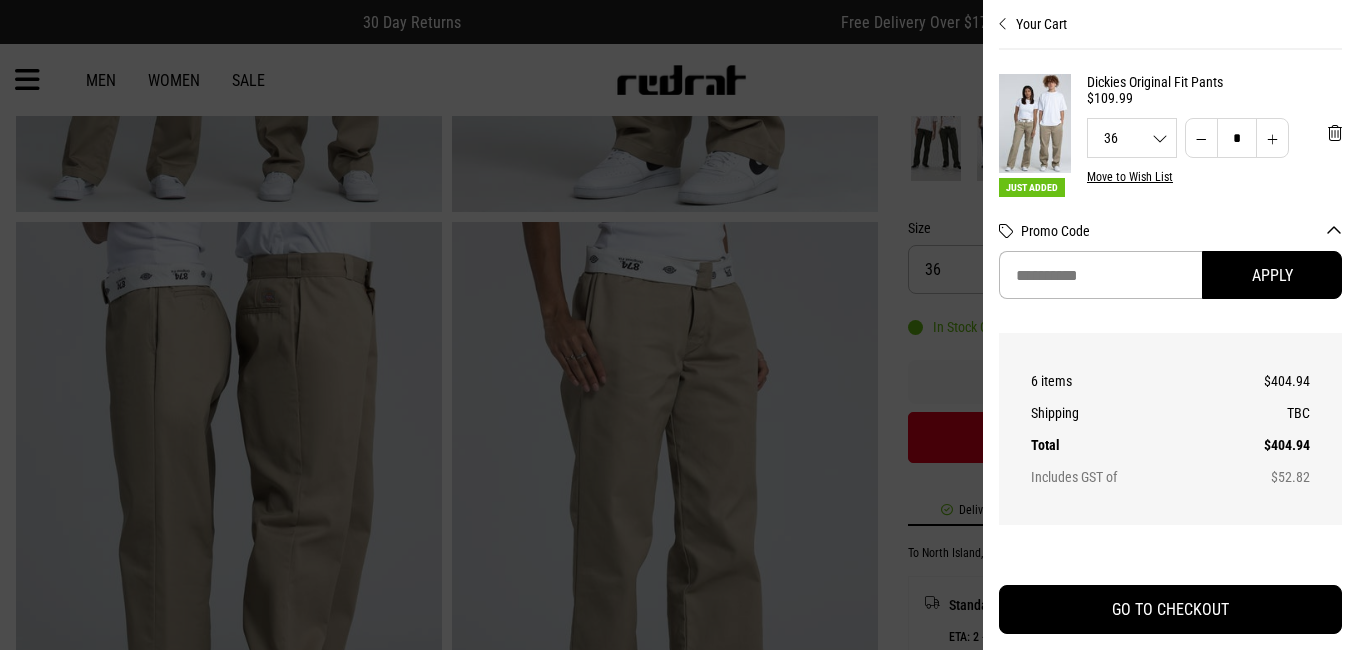 click at bounding box center (679, 325) 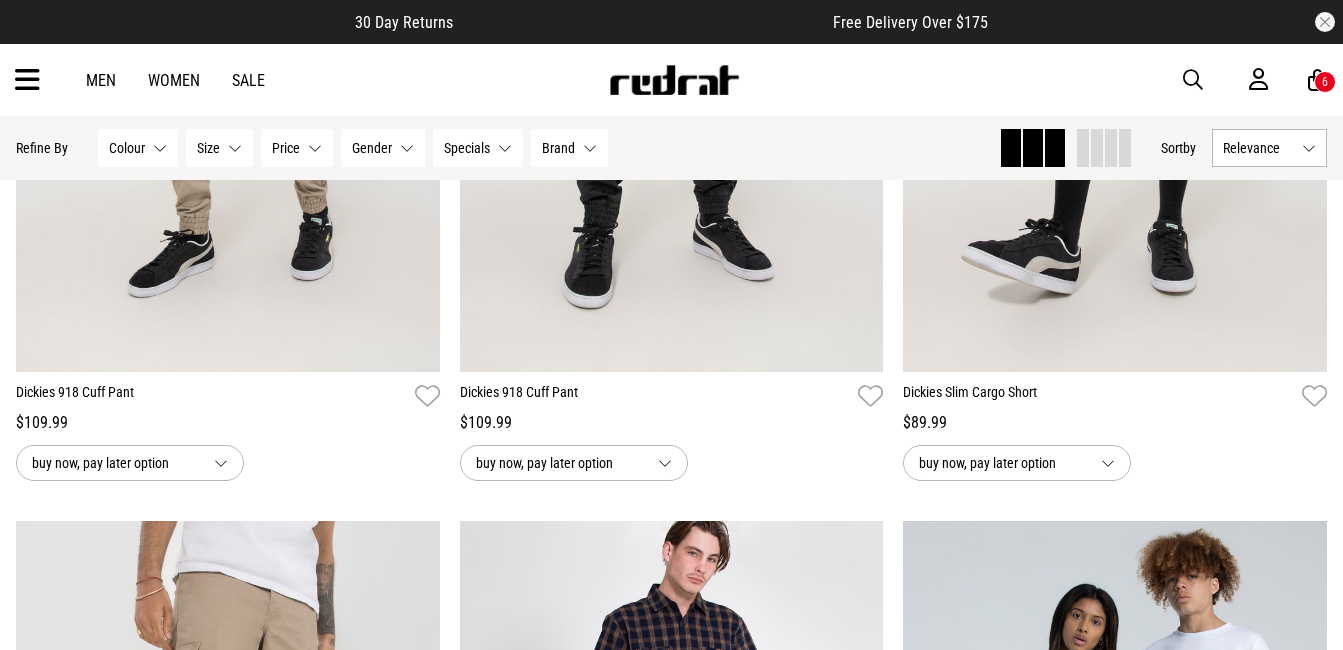 scroll, scrollTop: 0, scrollLeft: 0, axis: both 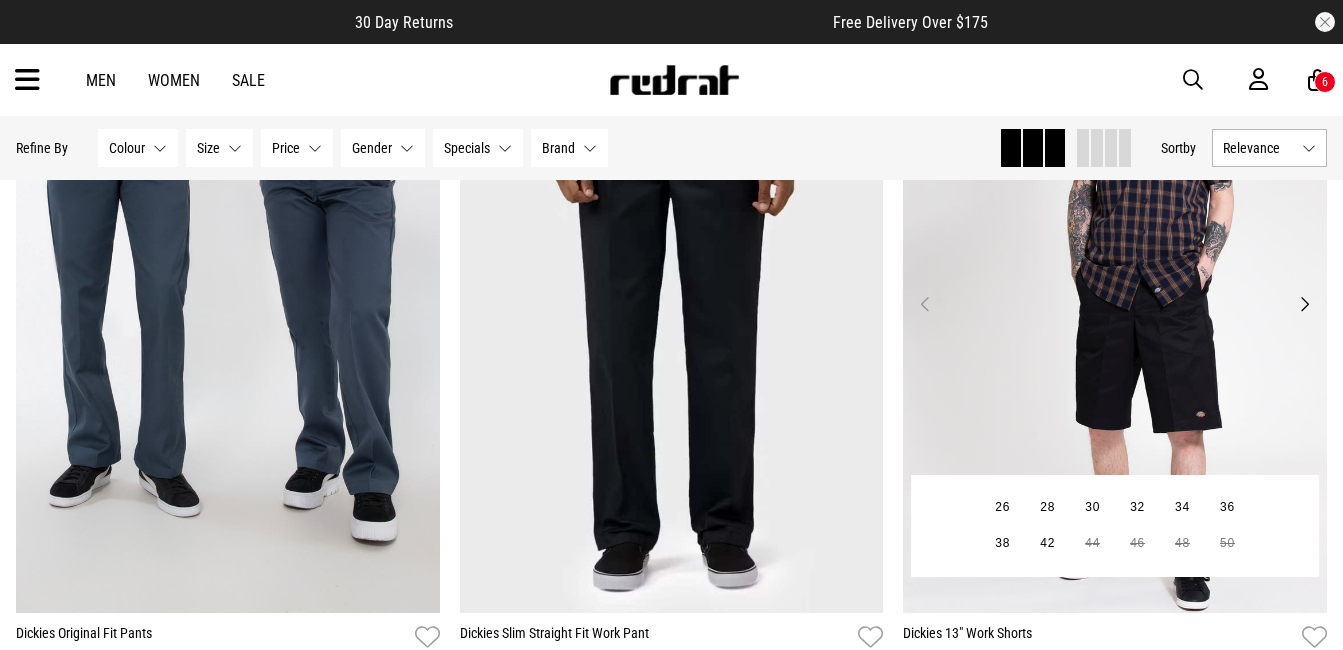drag, startPoint x: 929, startPoint y: 378, endPoint x: 961, endPoint y: 386, distance: 32.984844 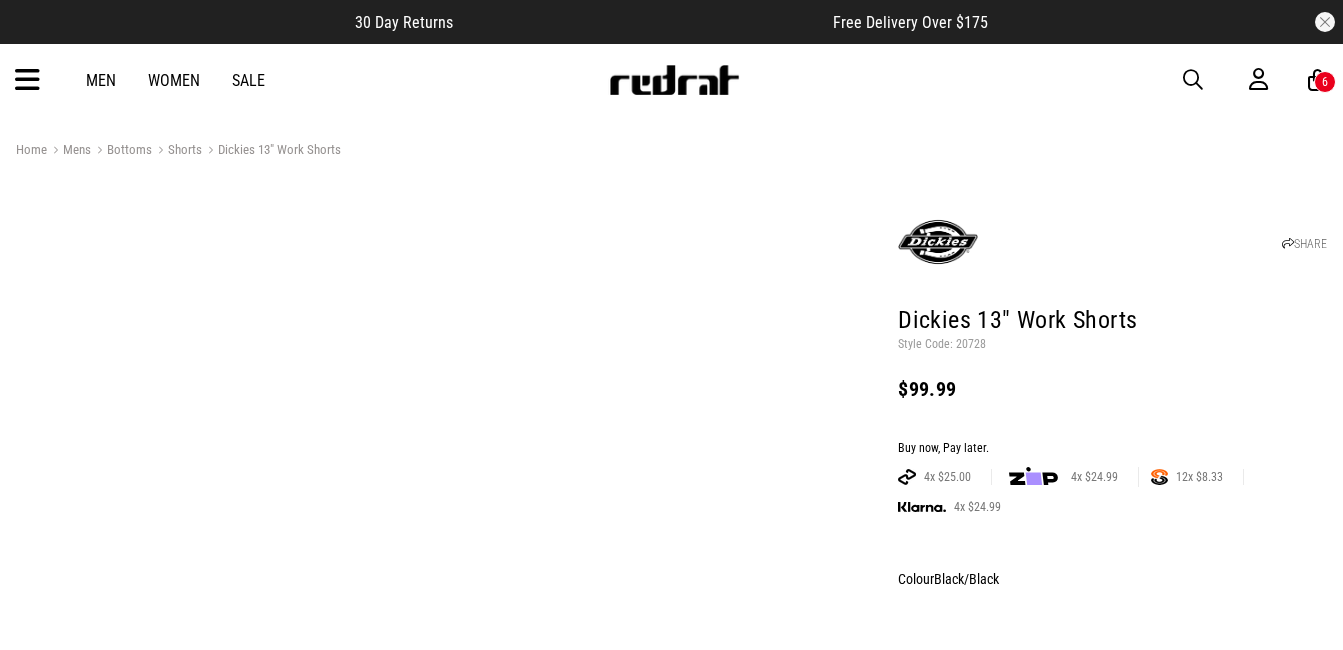 scroll, scrollTop: 40, scrollLeft: 0, axis: vertical 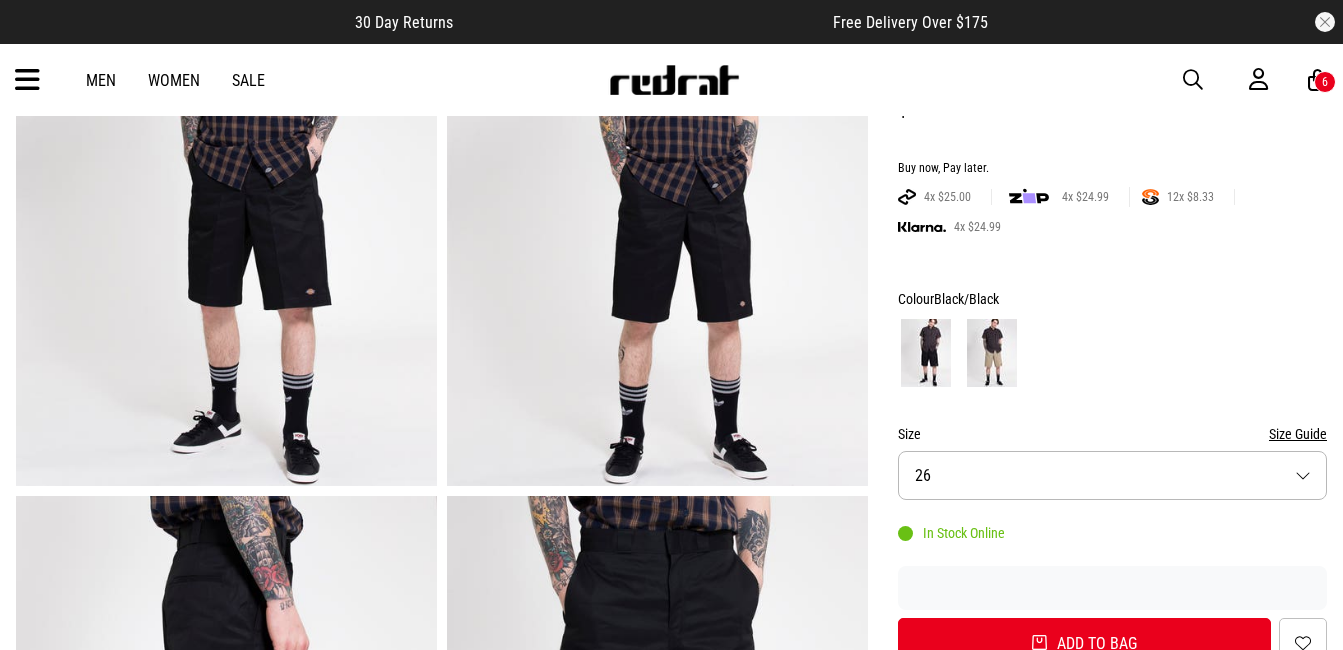 click on "Size 26" at bounding box center (1112, 475) 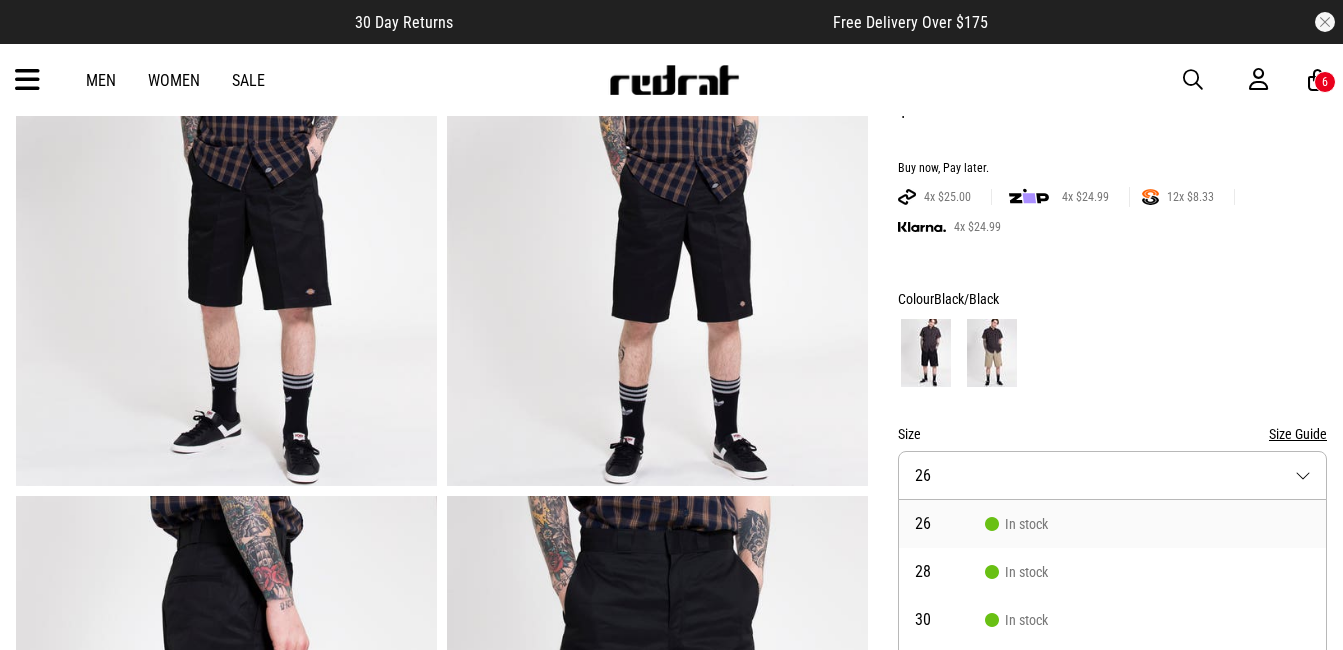 scroll, scrollTop: 400, scrollLeft: 0, axis: vertical 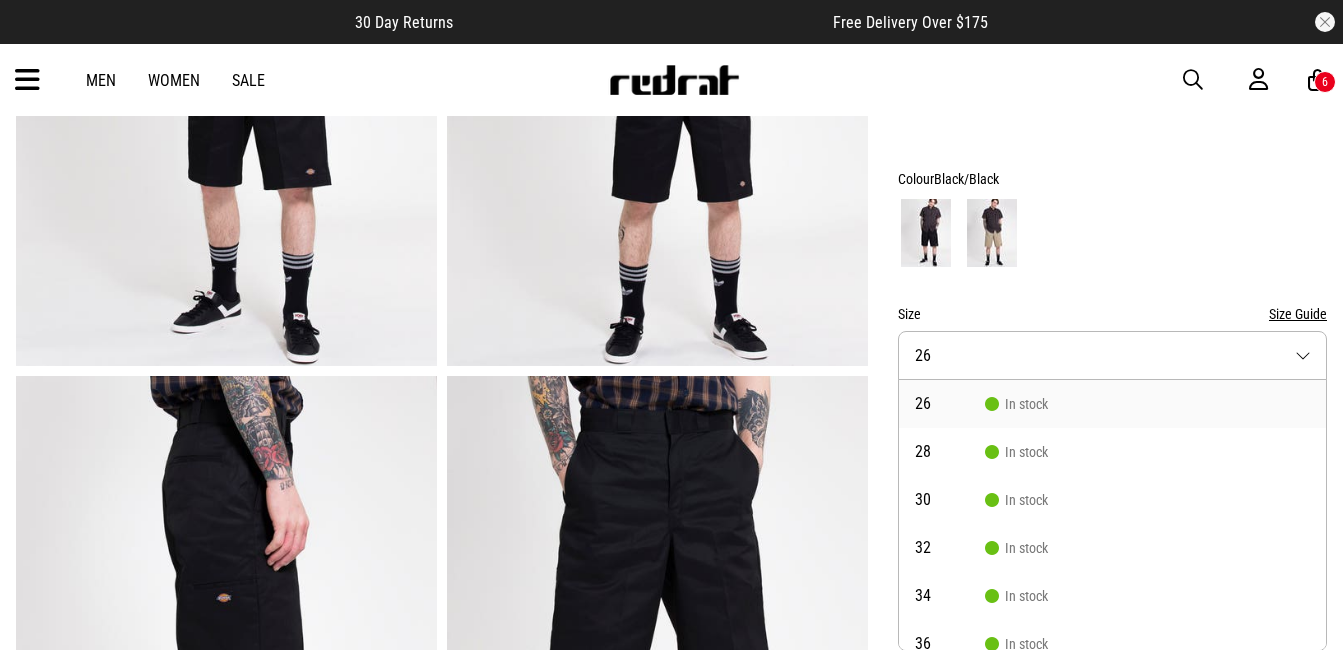 click on "Size Guide" at bounding box center [1298, 314] 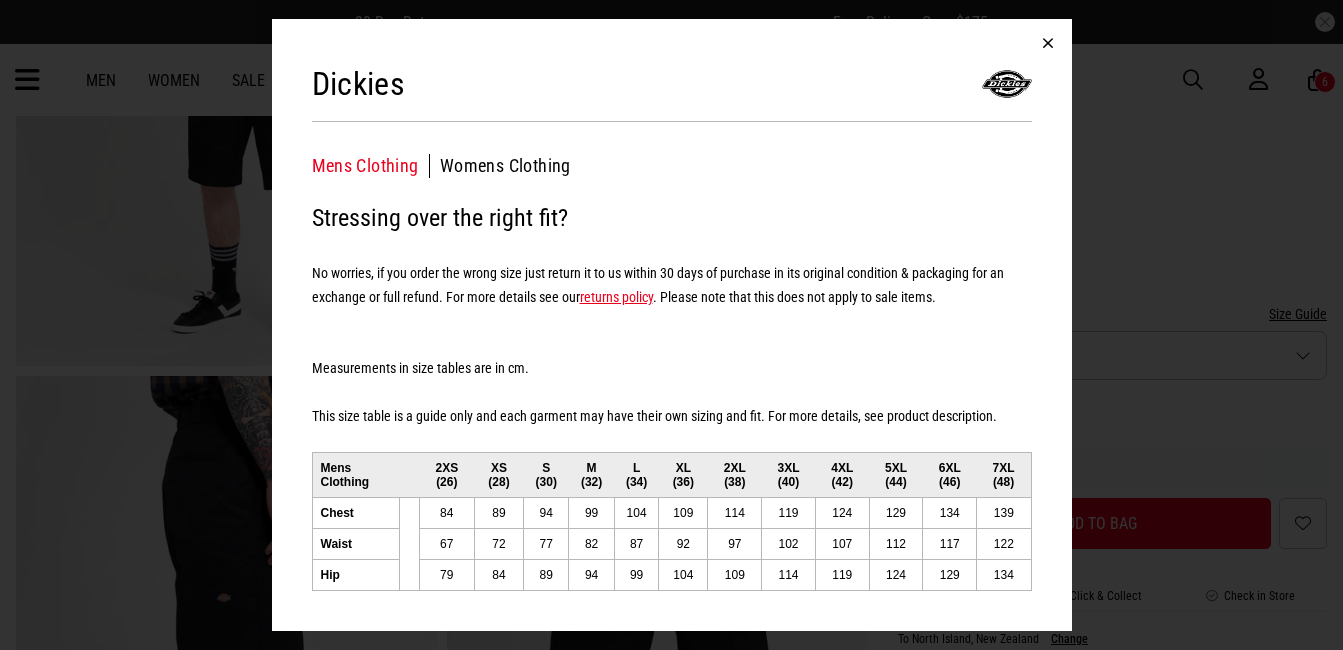 click at bounding box center (1048, 43) 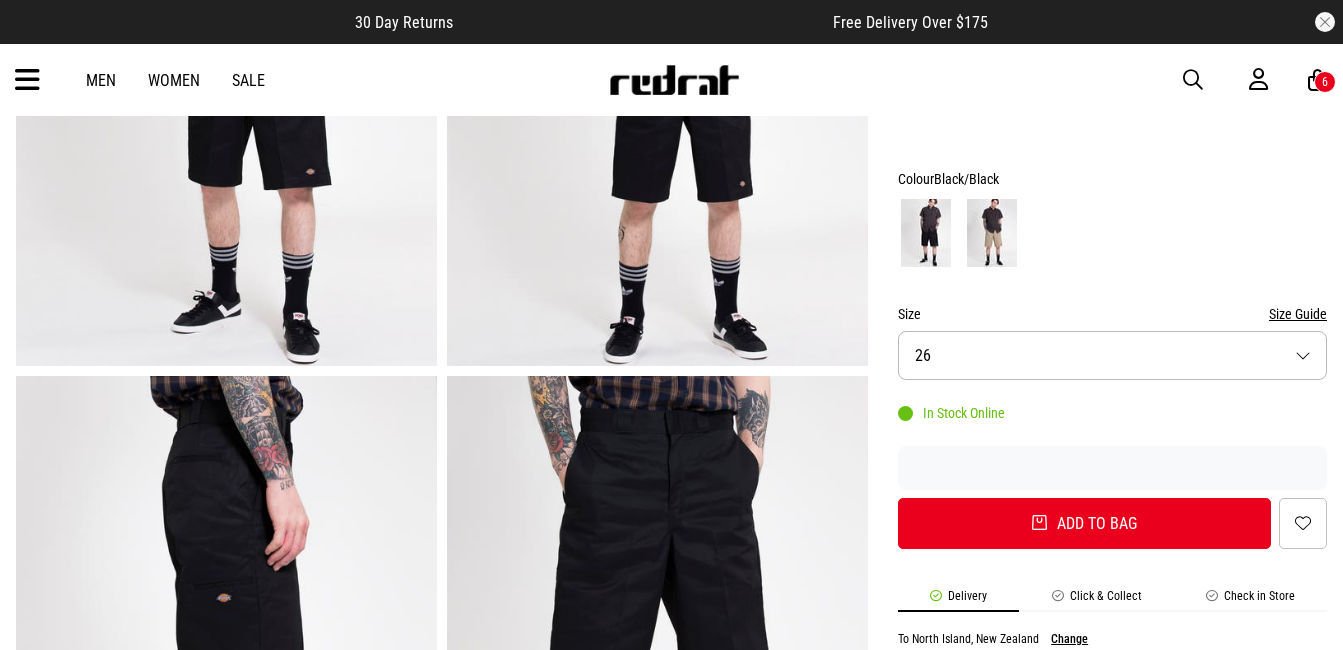 click on "Size 26" at bounding box center (1112, 355) 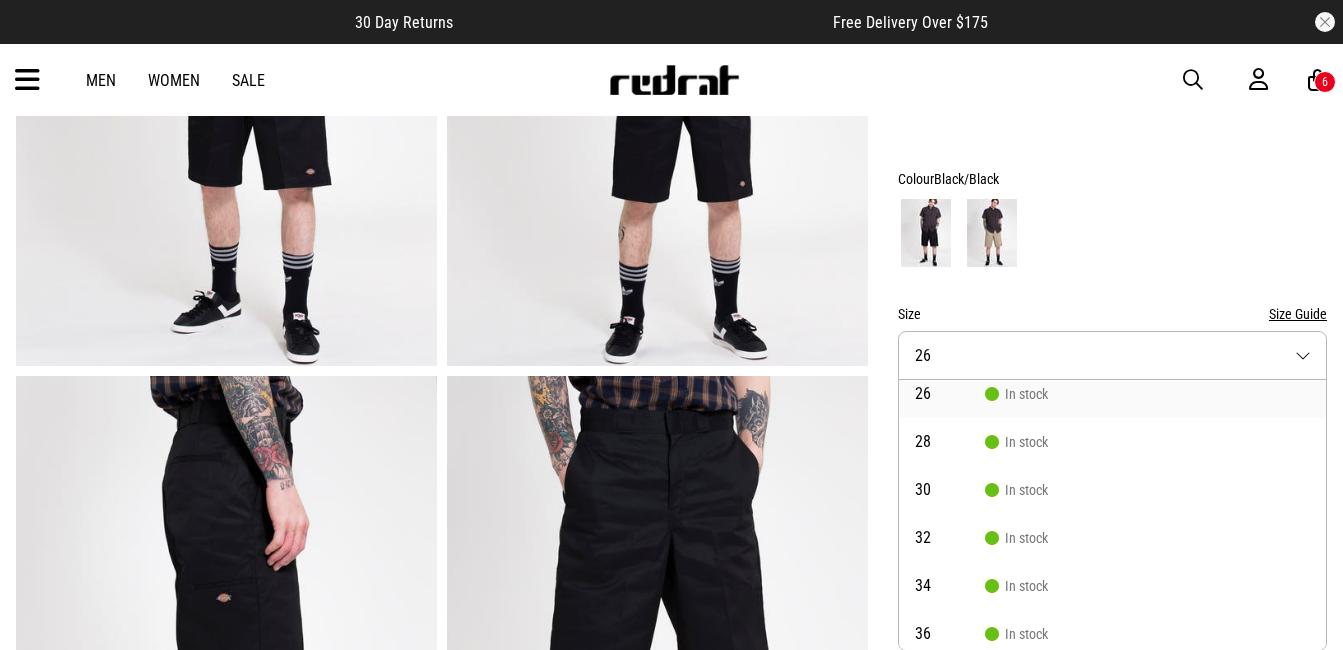 scroll, scrollTop: 0, scrollLeft: 0, axis: both 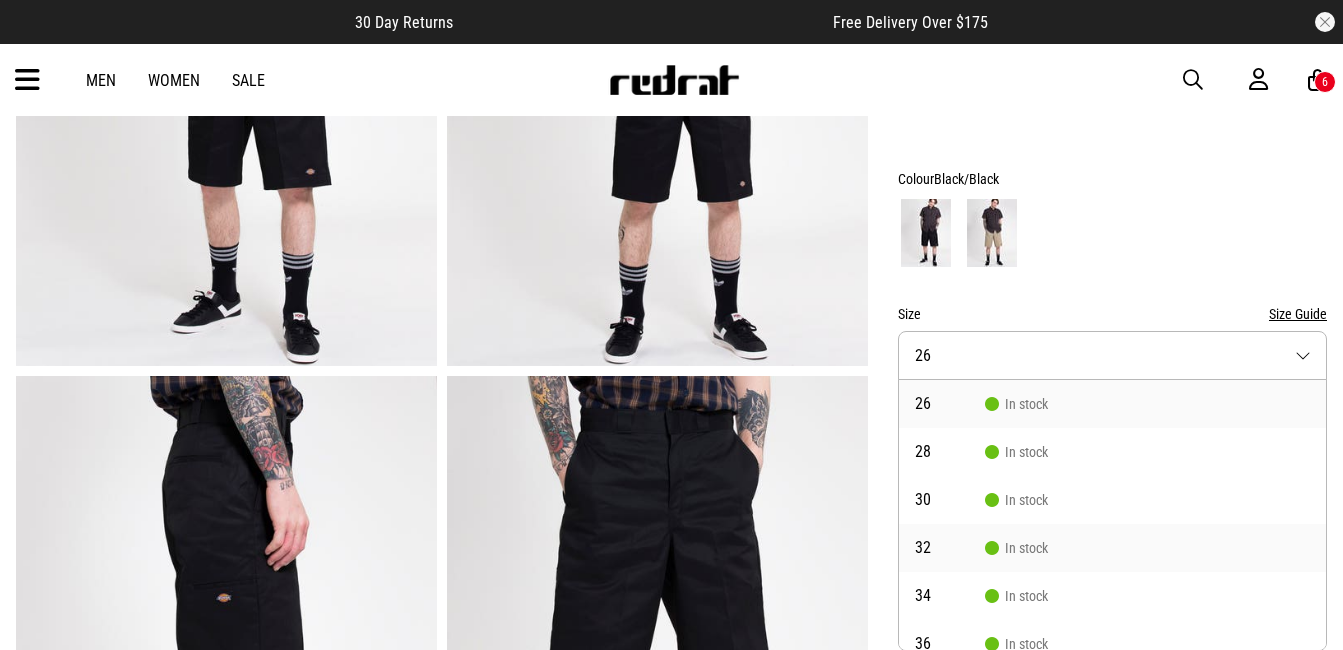 click on "32   In stock" at bounding box center (1112, 548) 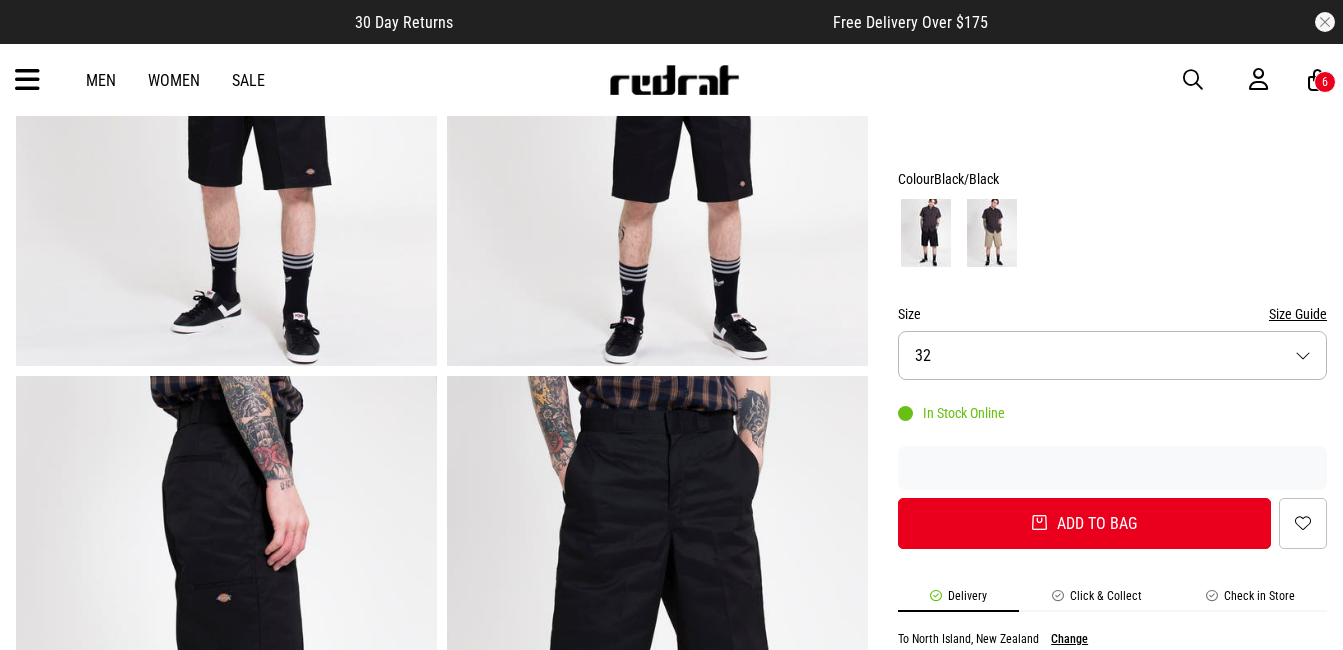 click on "Size 32" at bounding box center (1112, 355) 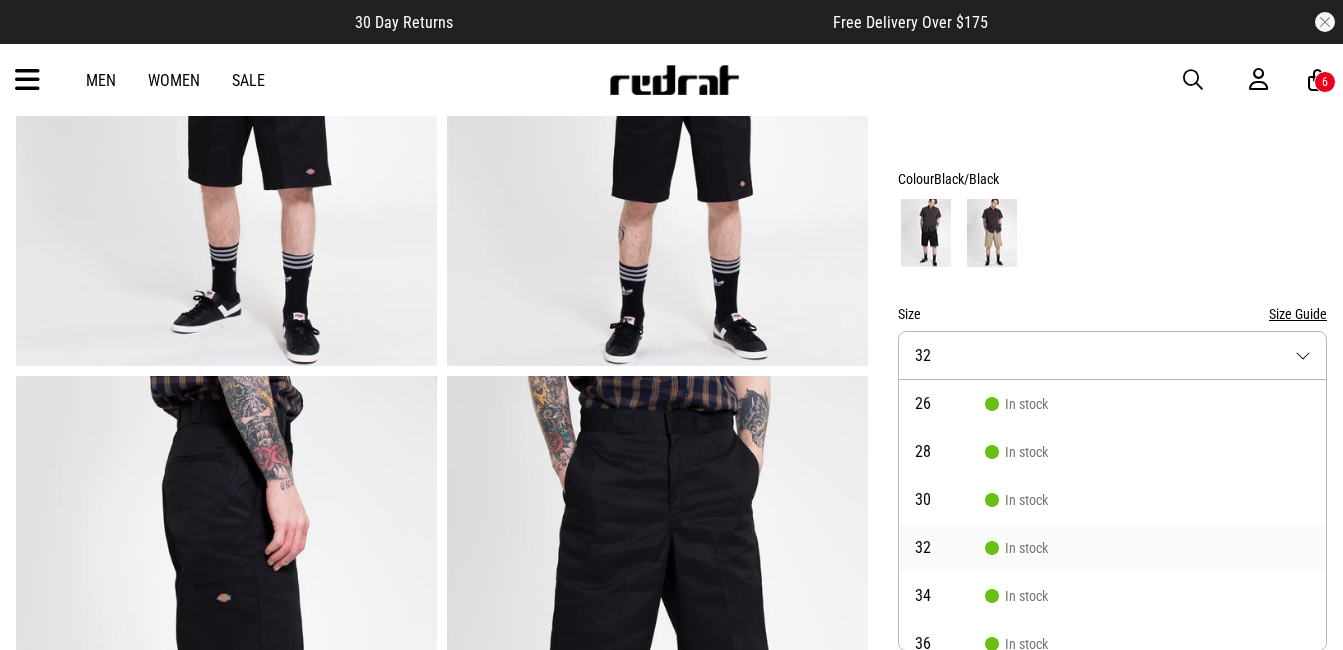 click on "Size Guide" at bounding box center (1298, 314) 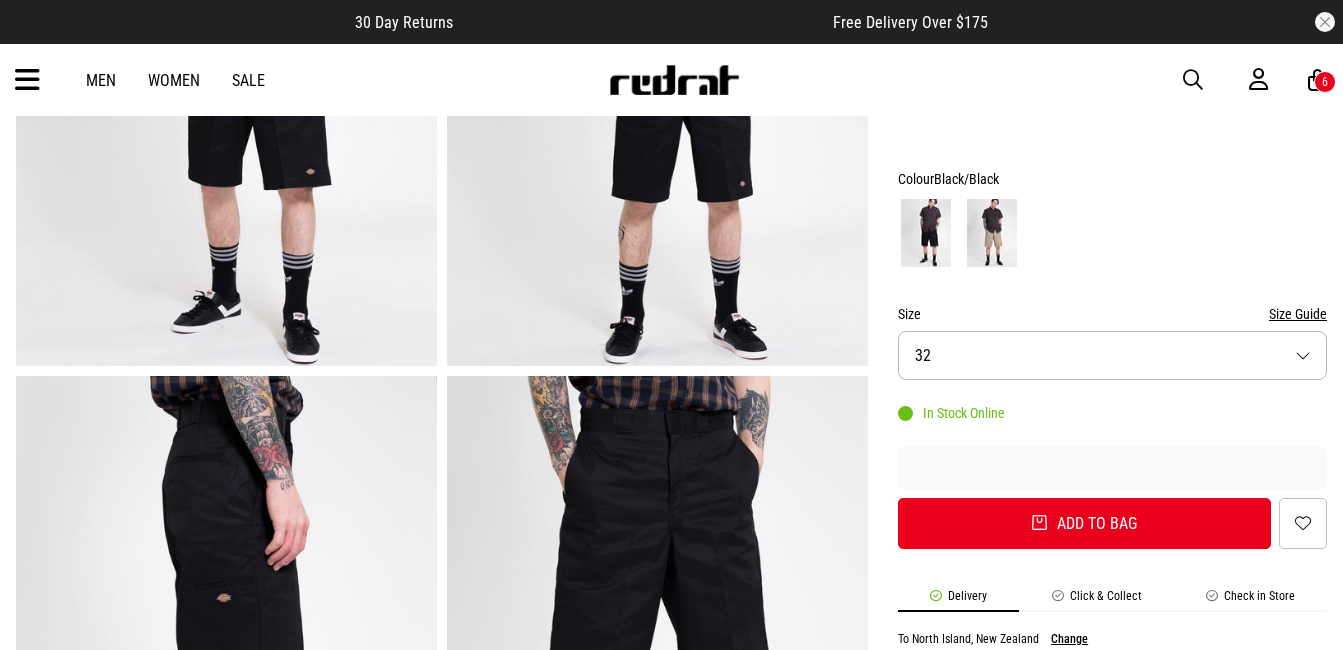 click on "Size 32" at bounding box center [1112, 355] 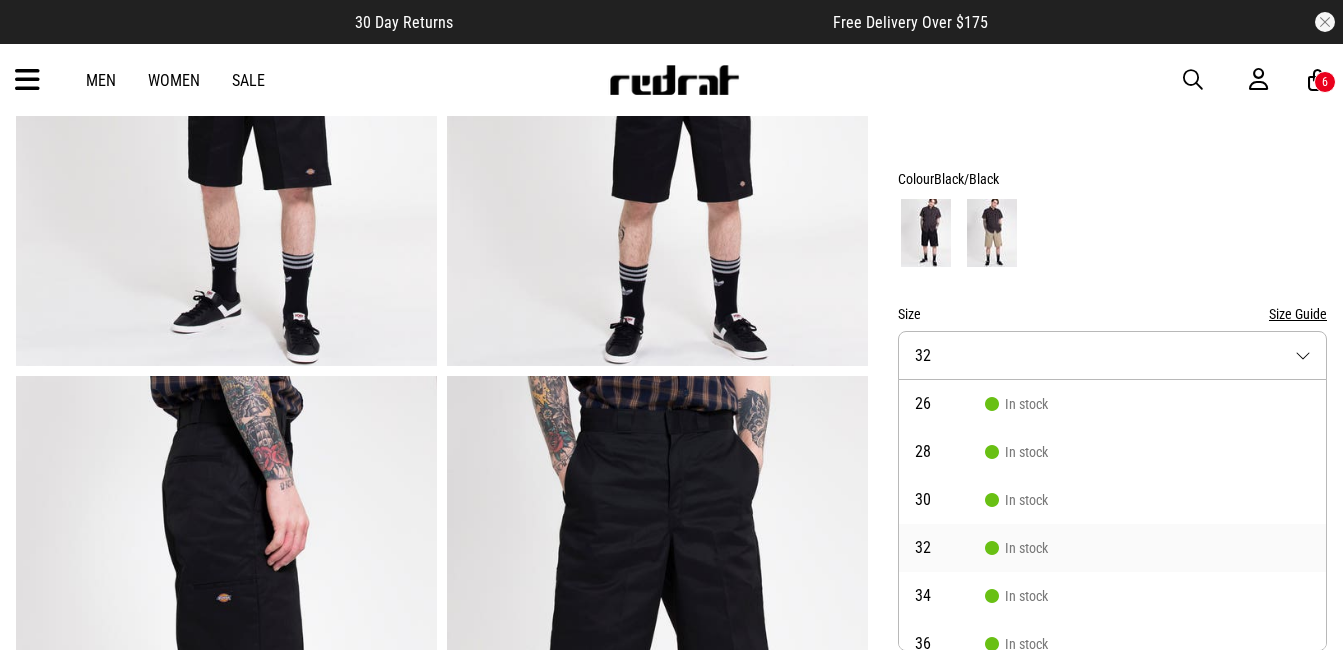 click at bounding box center [1112, 233] 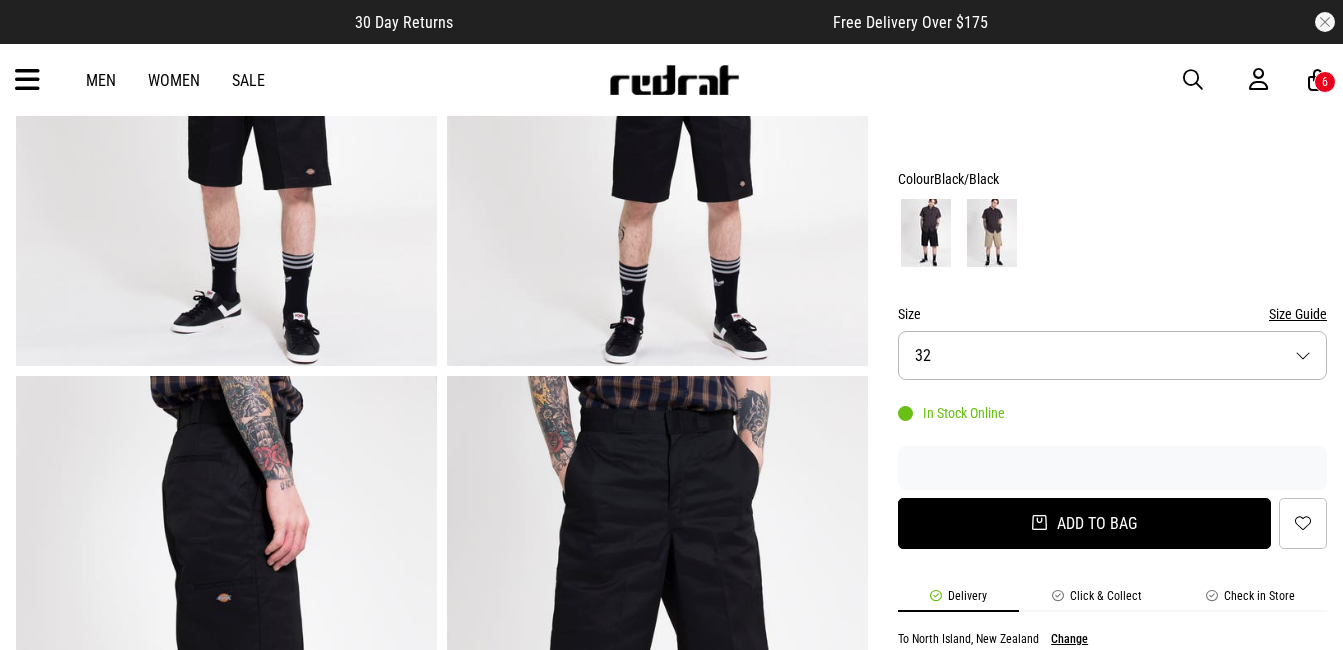 click on "Add to bag" at bounding box center (1084, 523) 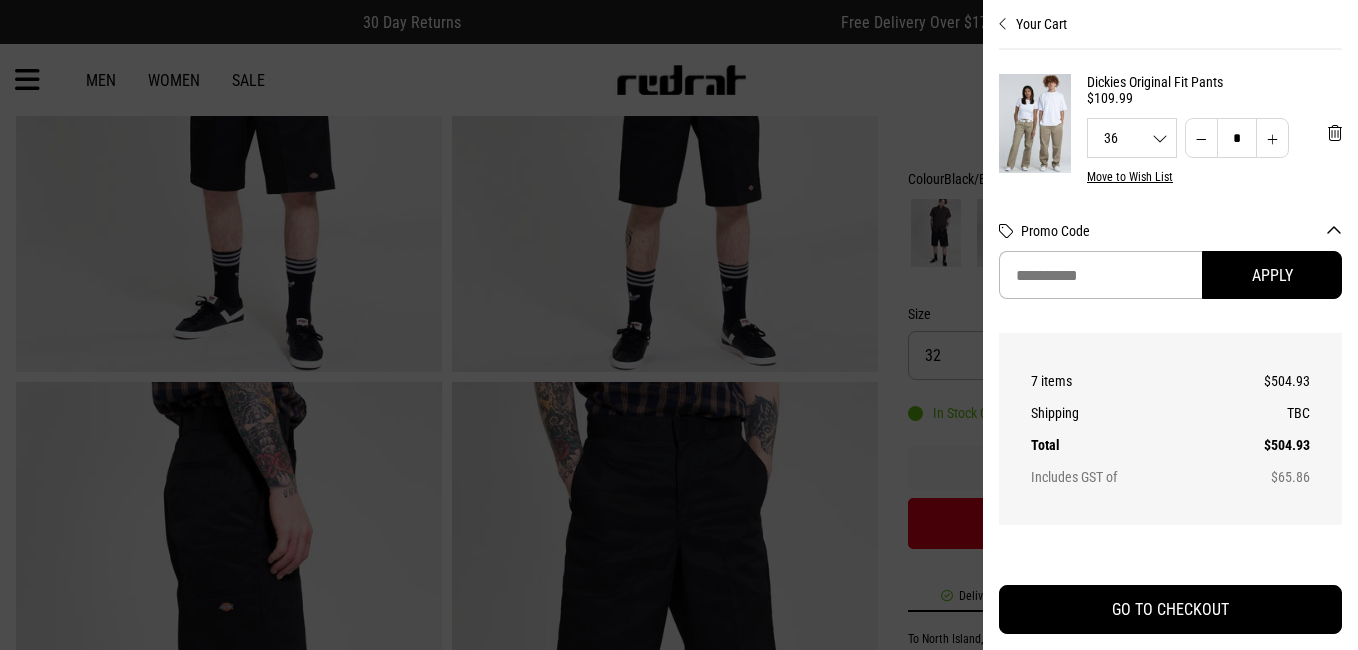 click at bounding box center (679, 325) 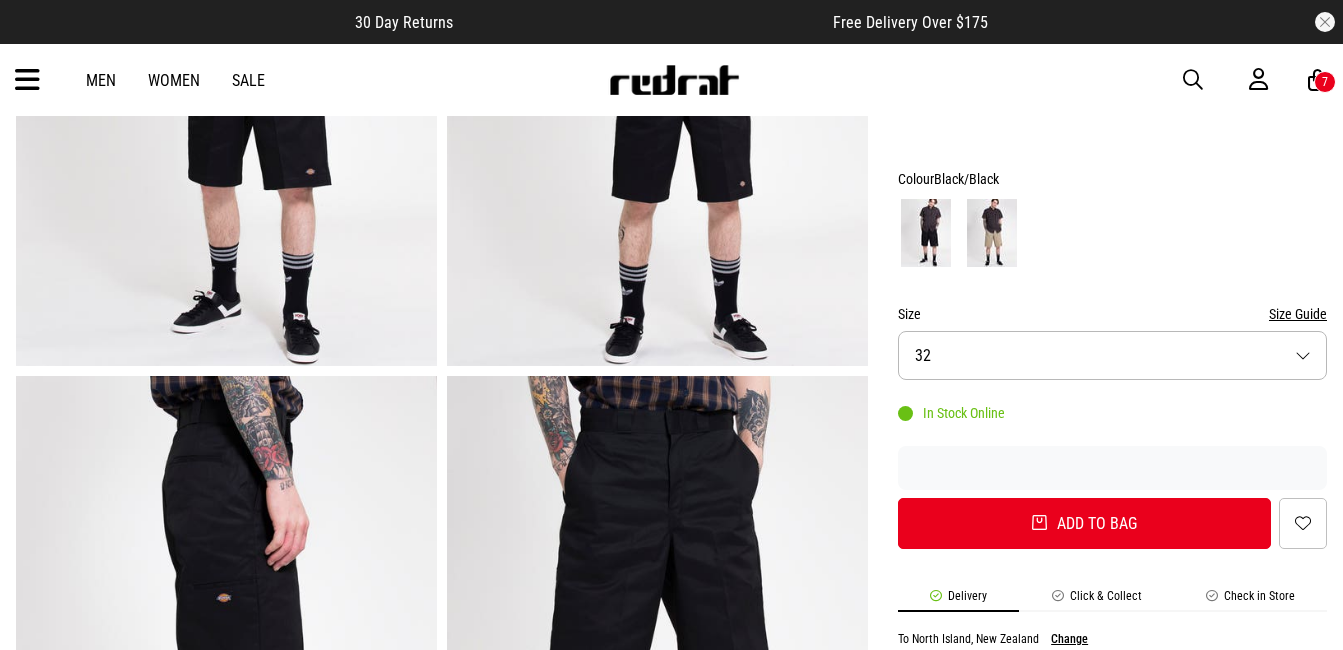 click at bounding box center (992, 233) 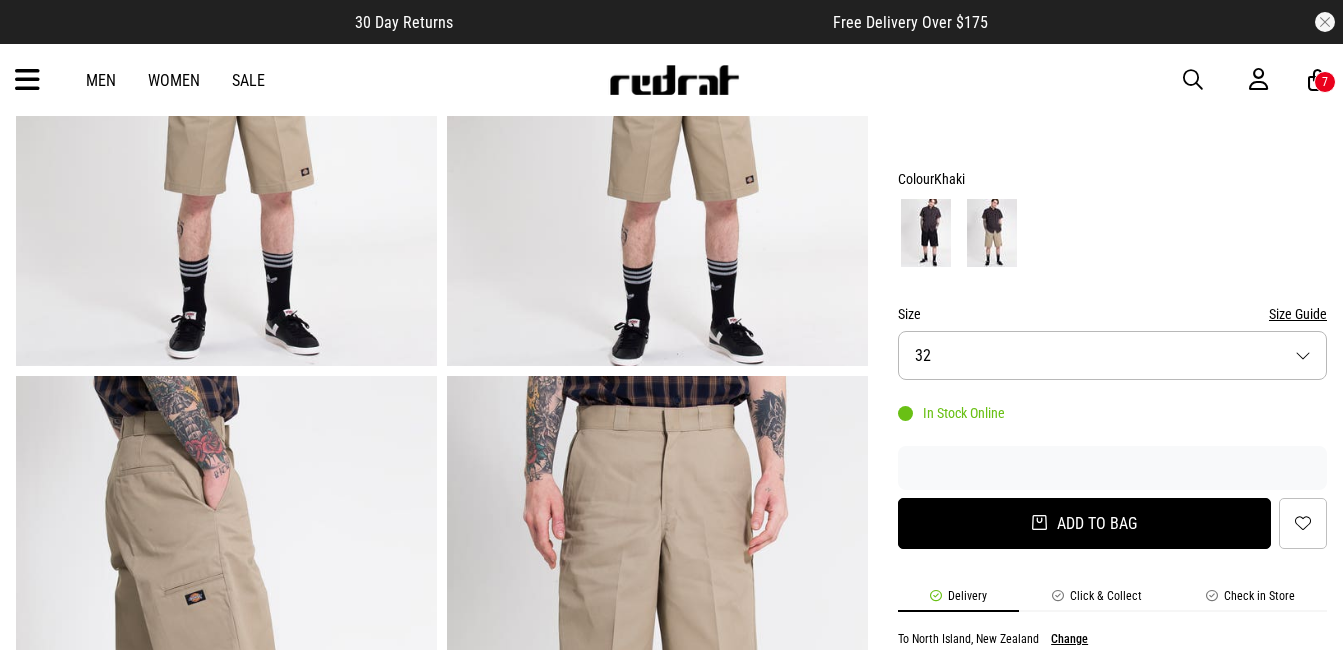 click on "Add to bag" at bounding box center (1084, 523) 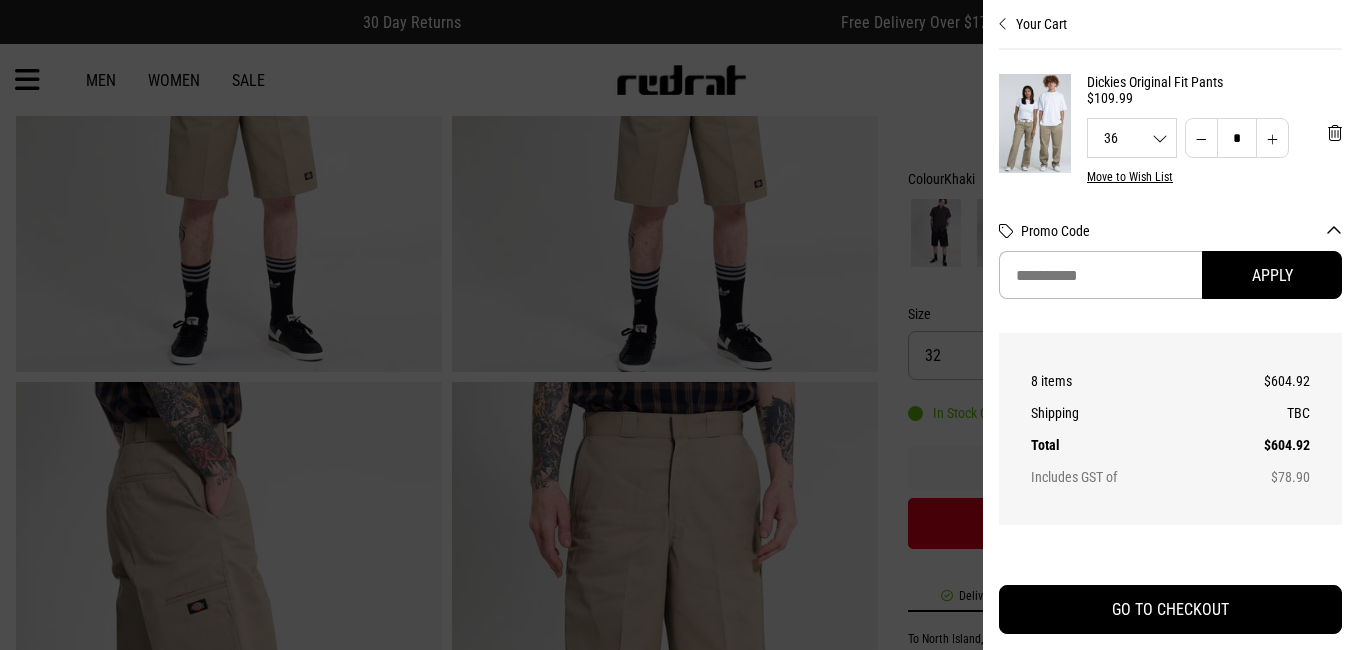 click at bounding box center (679, 325) 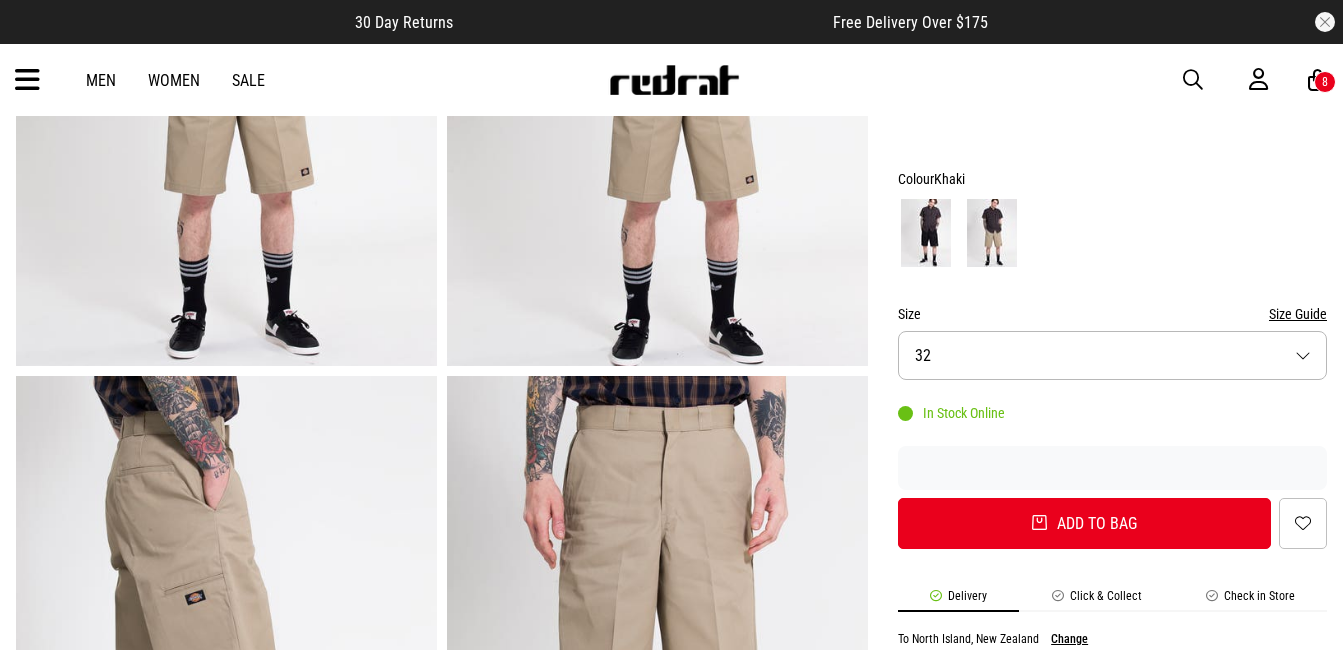 click at bounding box center [1193, 80] 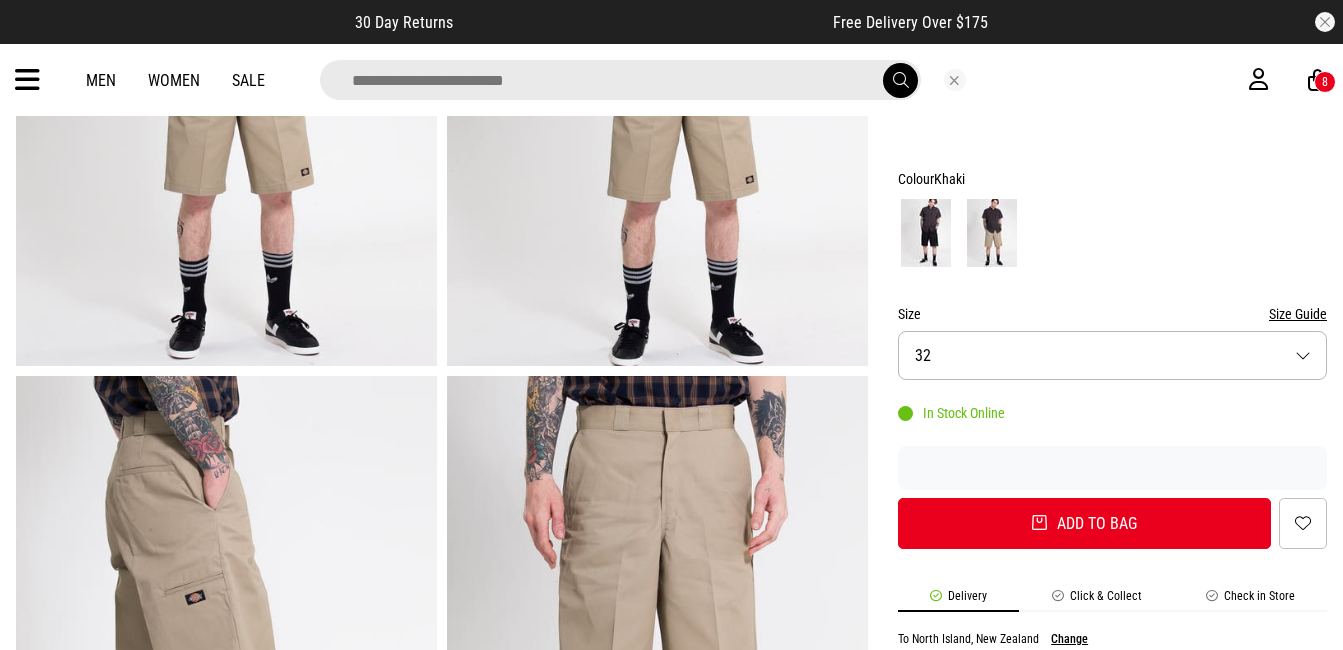 click at bounding box center [620, 80] 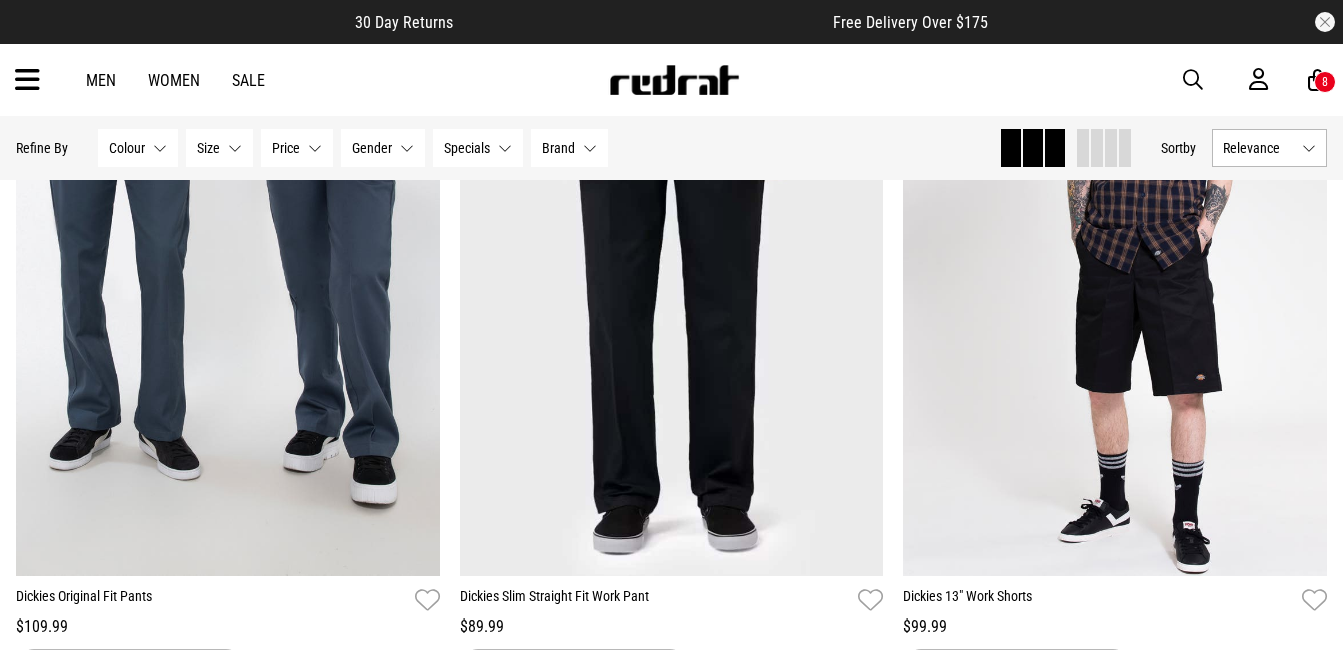 scroll, scrollTop: 3335, scrollLeft: 0, axis: vertical 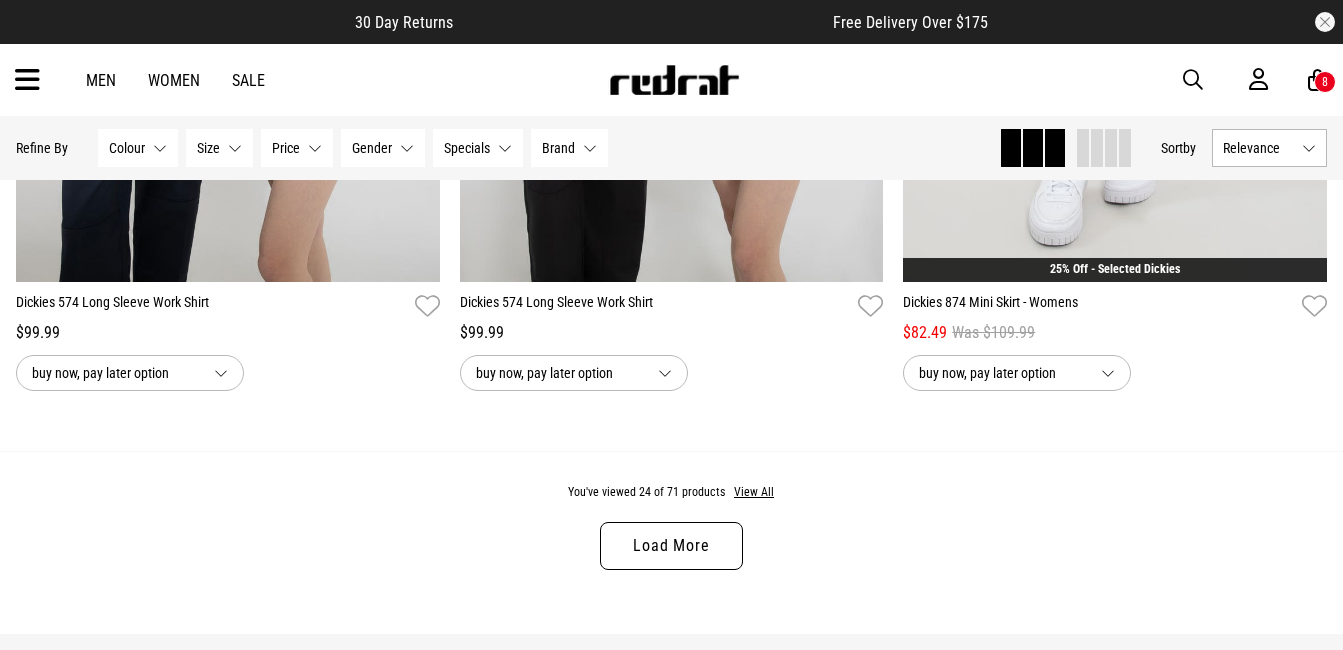 click on "Load More" at bounding box center (671, 546) 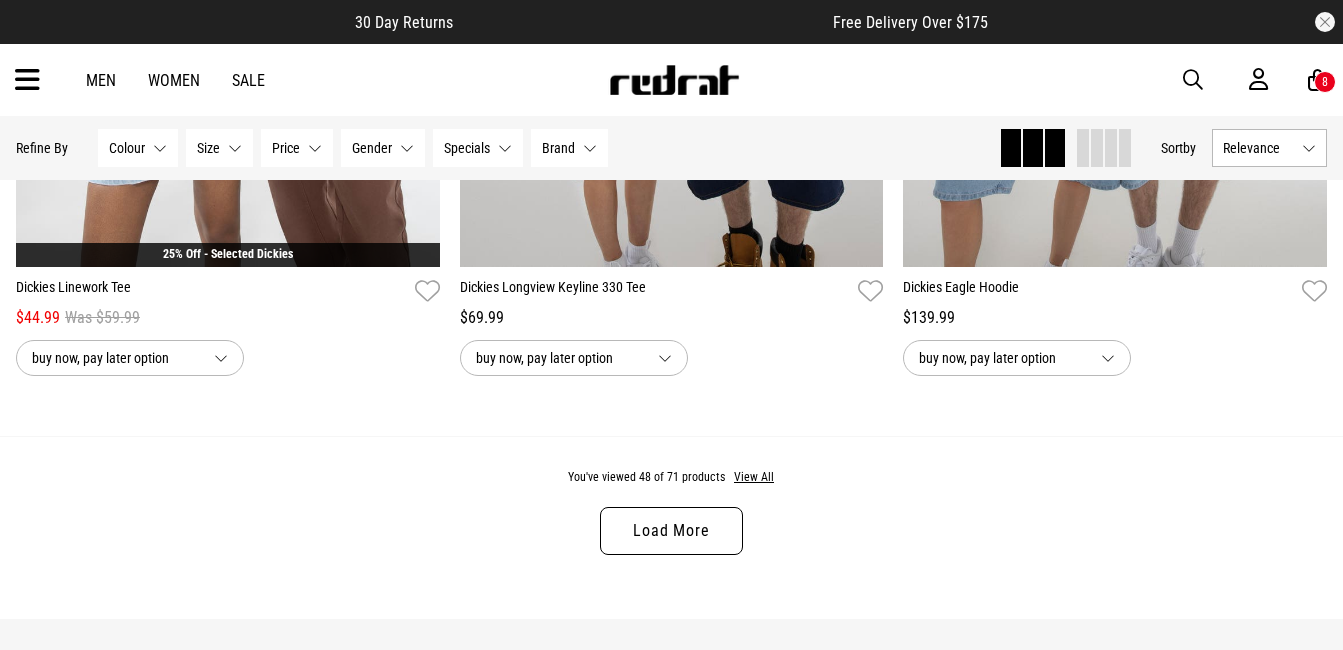 scroll, scrollTop: 11815, scrollLeft: 0, axis: vertical 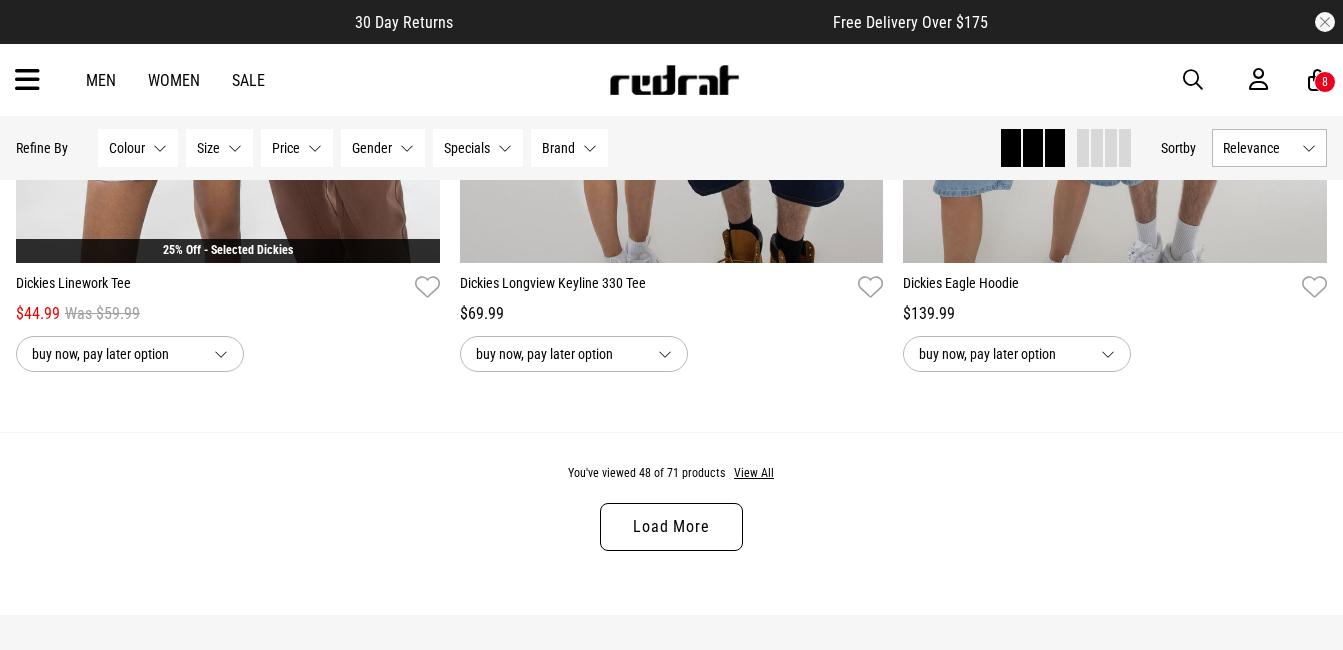 click on "Load More" at bounding box center [671, 527] 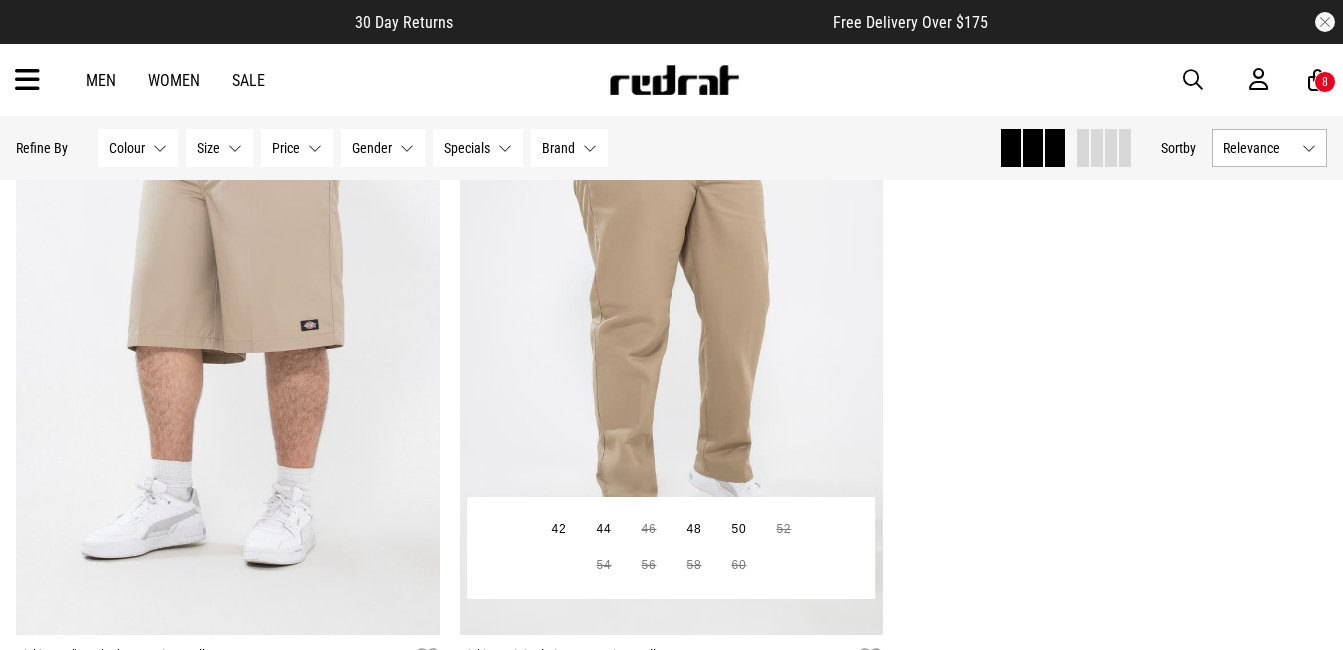 scroll, scrollTop: 17380, scrollLeft: 0, axis: vertical 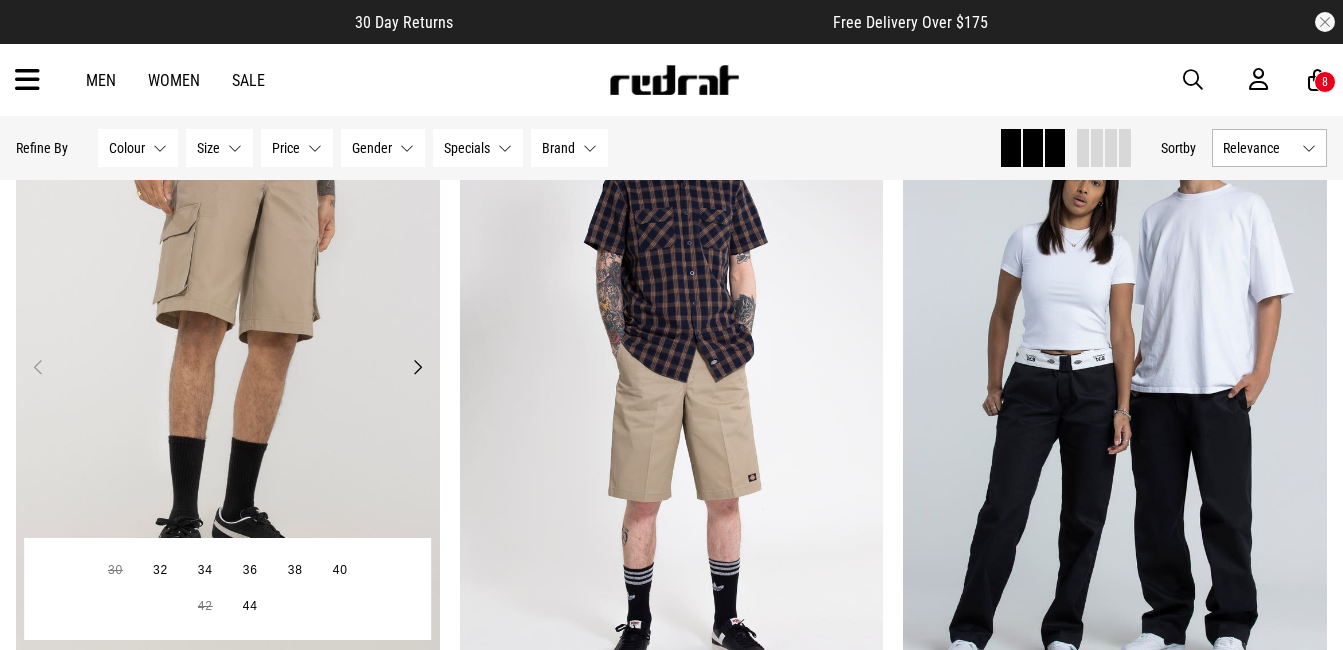 click at bounding box center [228, 379] 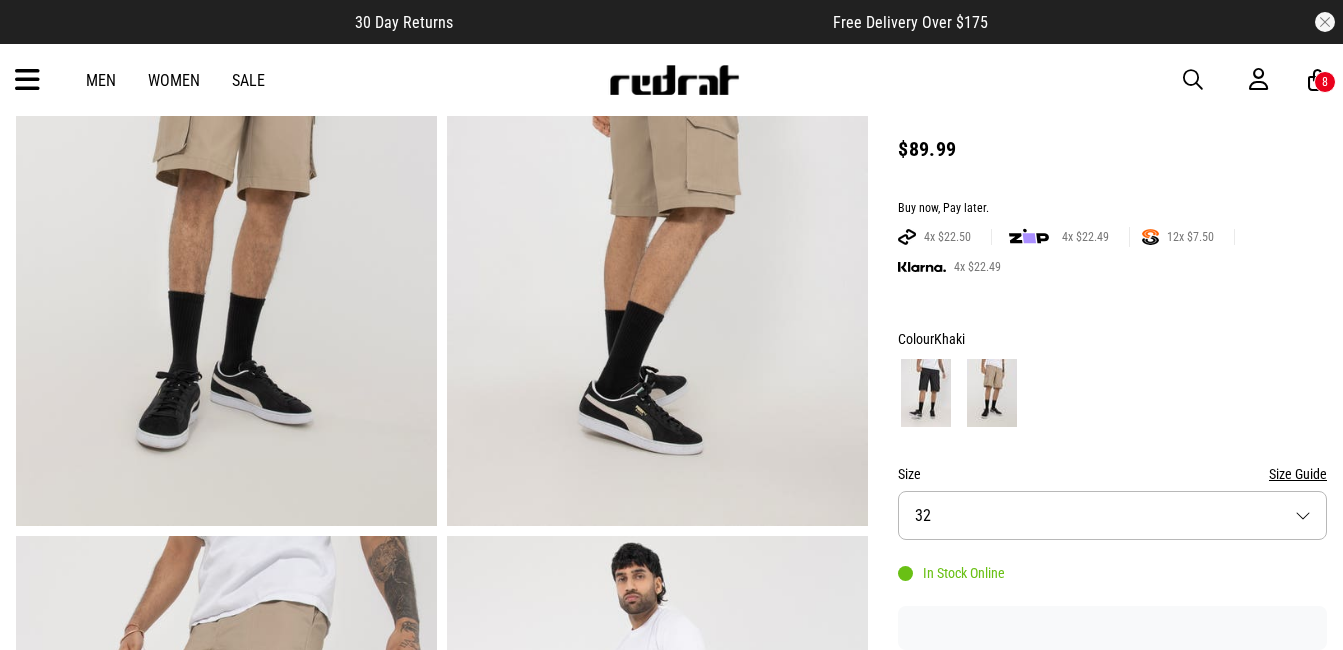 scroll, scrollTop: 200, scrollLeft: 0, axis: vertical 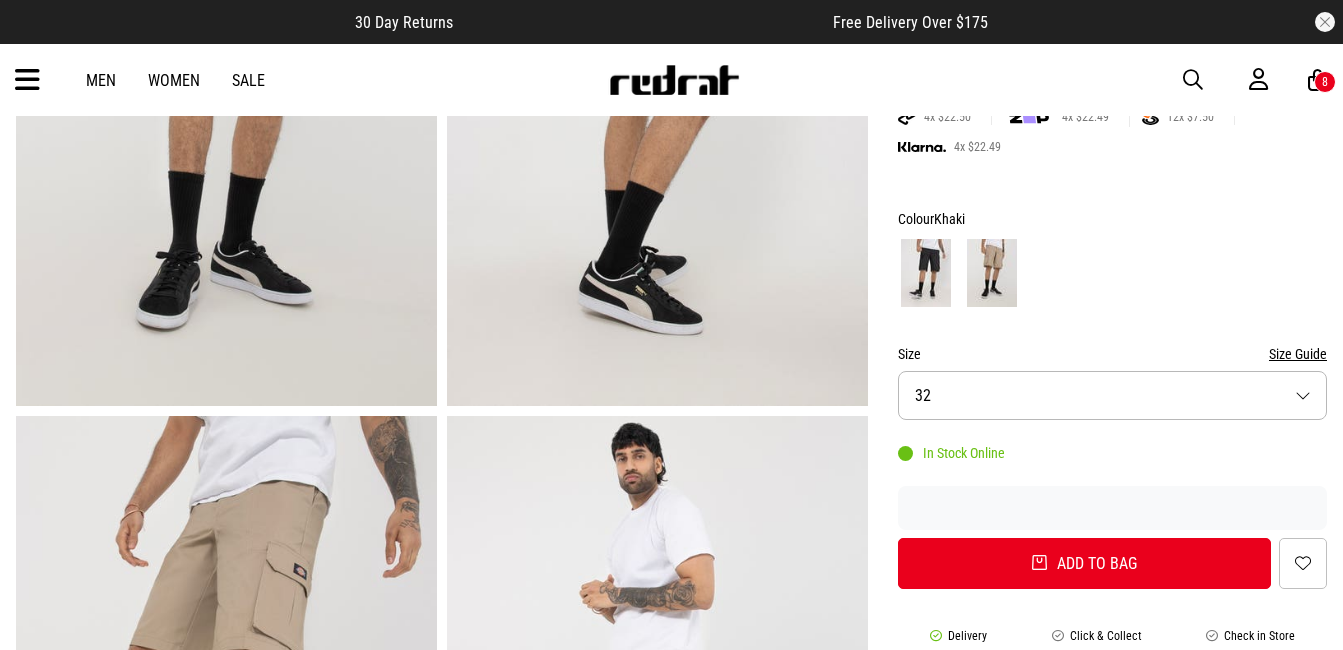 click on "Size 32" at bounding box center (1112, 395) 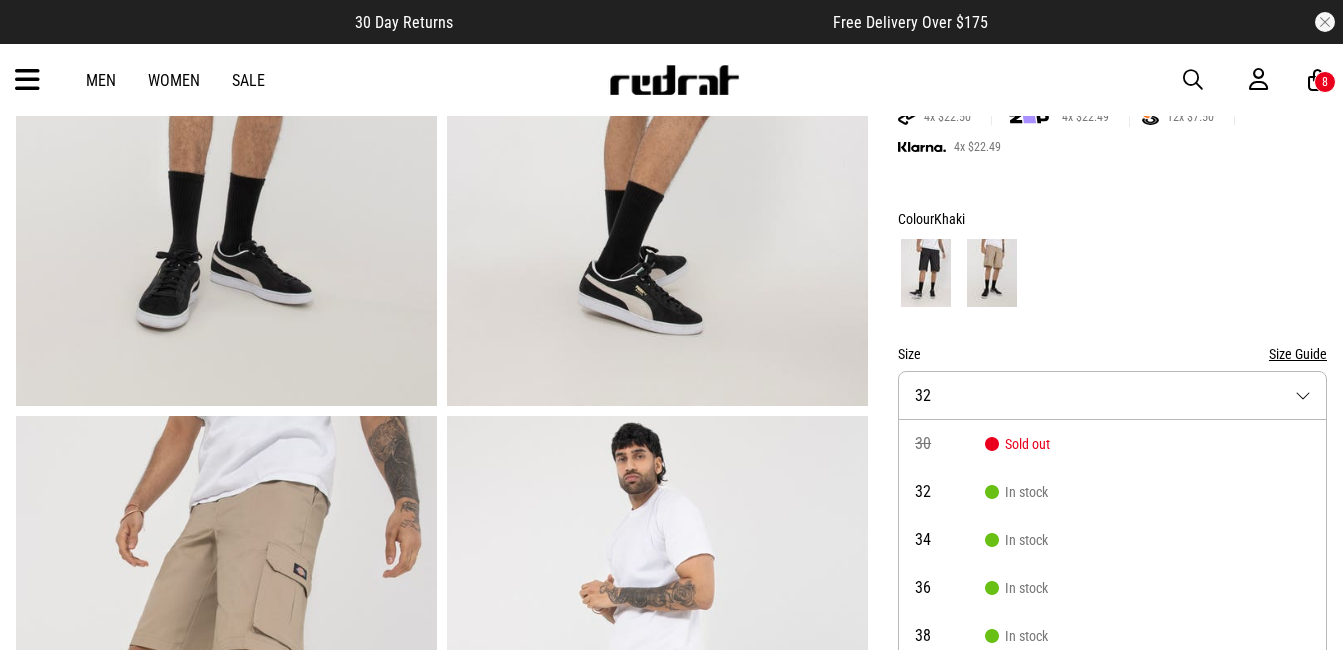 scroll, scrollTop: 400, scrollLeft: 0, axis: vertical 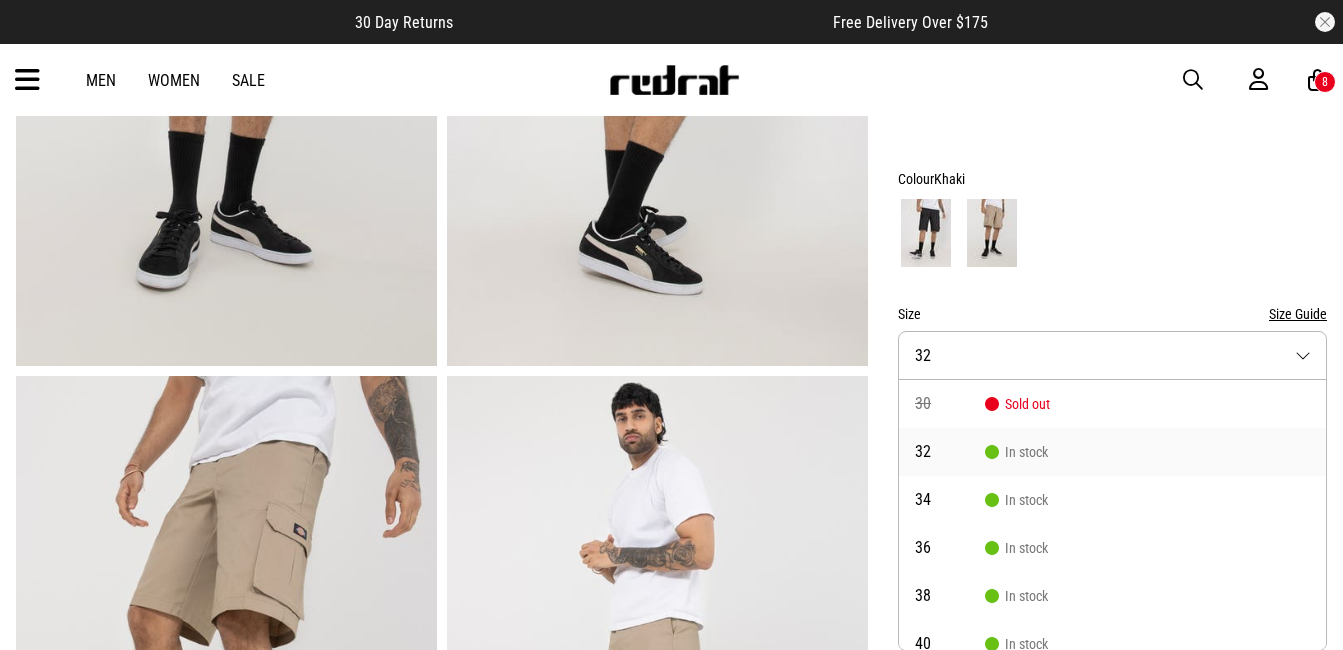 click on "In stock" at bounding box center [1016, 452] 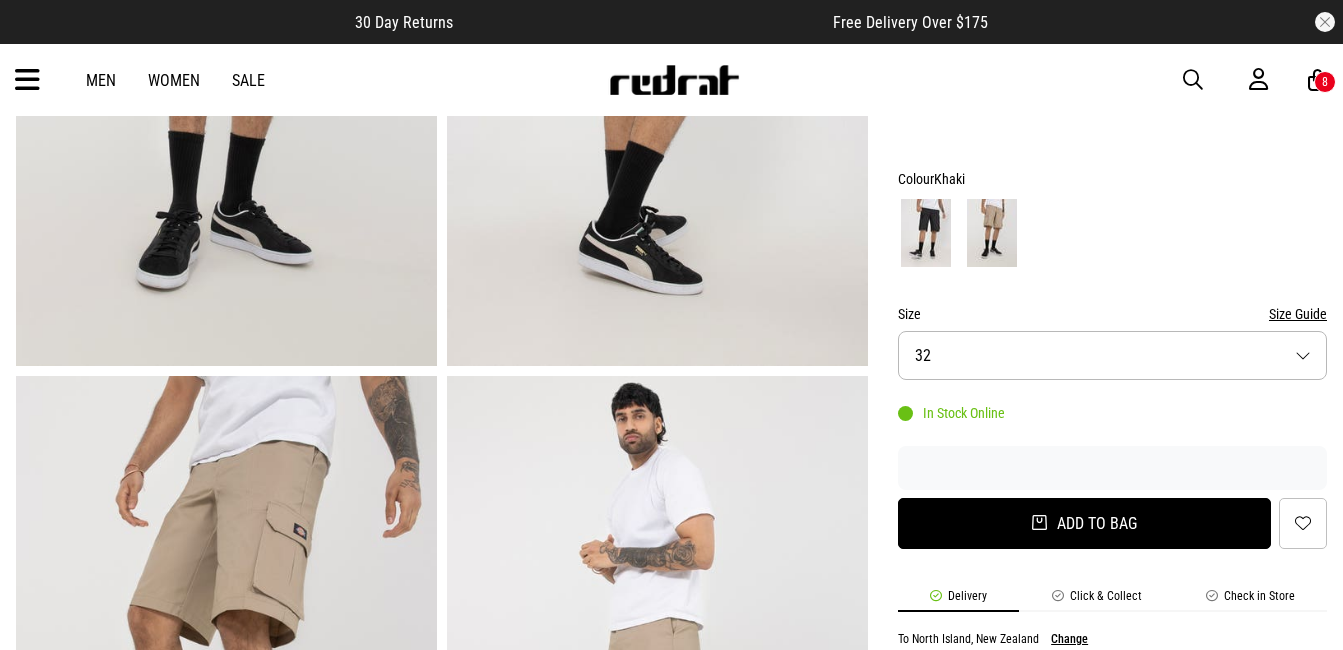 click on "Add to bag" at bounding box center [1084, 523] 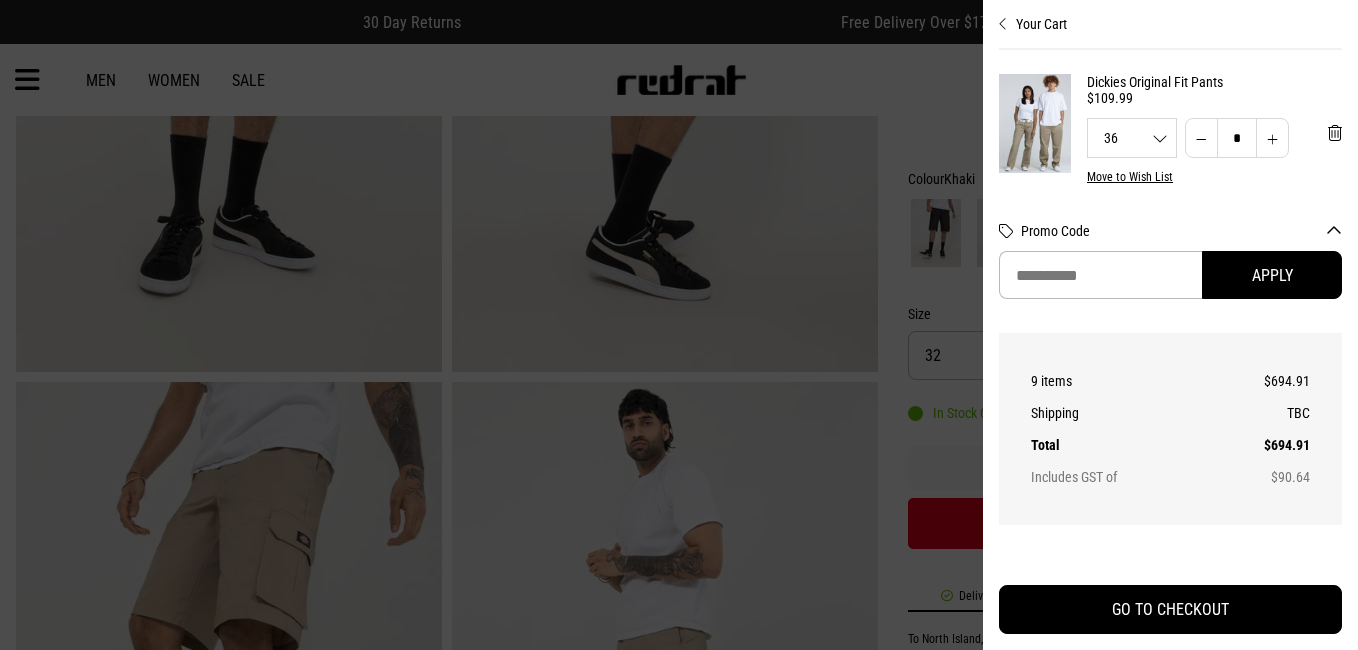 click at bounding box center (679, 325) 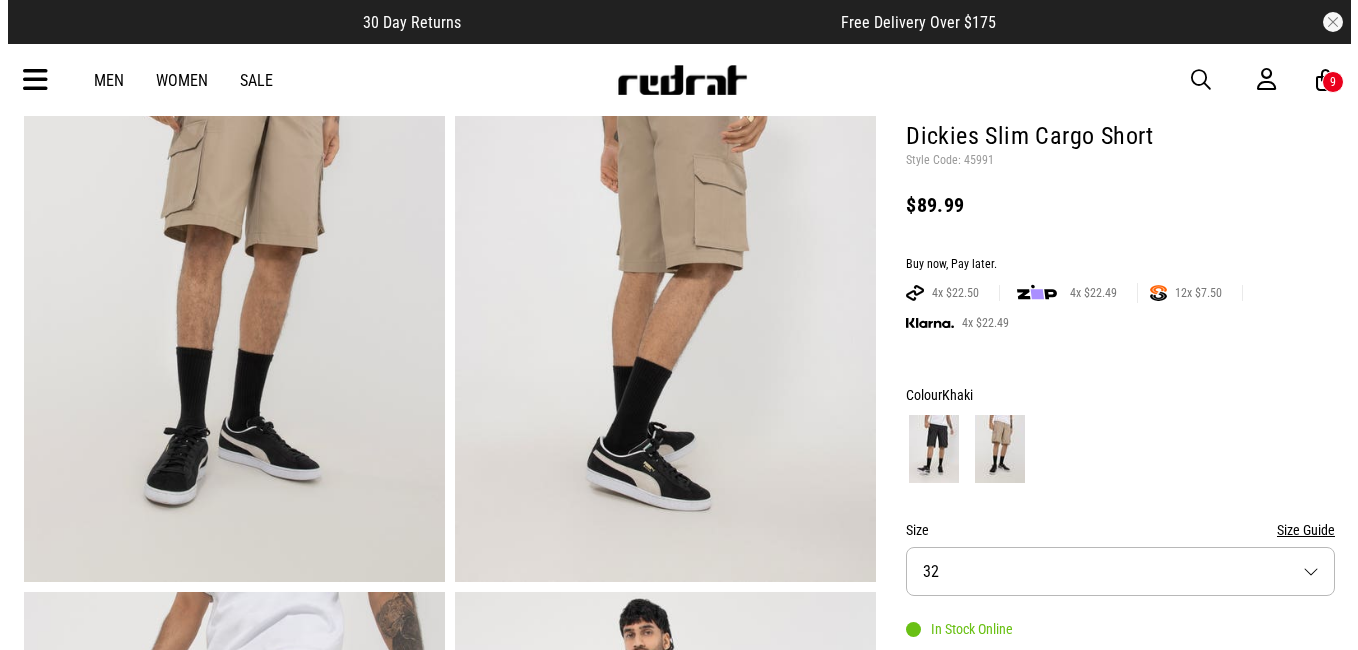 scroll, scrollTop: 0, scrollLeft: 0, axis: both 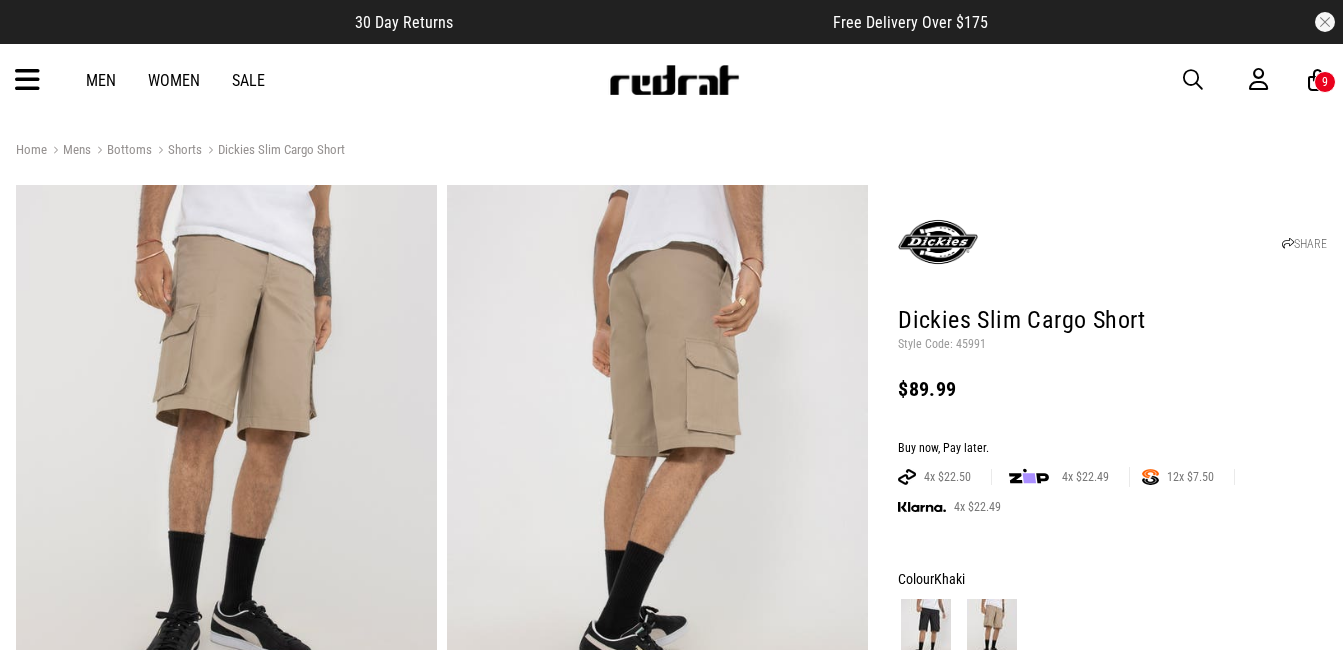 click on "9" at bounding box center (1325, 82) 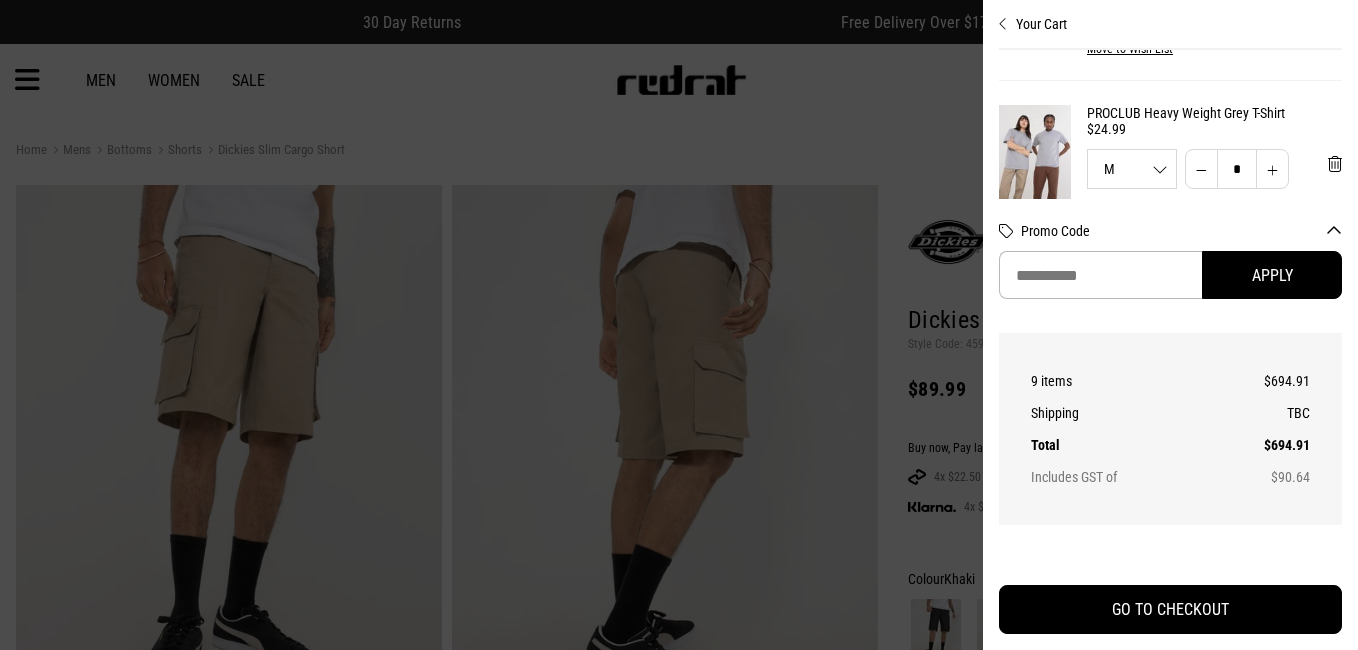 scroll, scrollTop: 1079, scrollLeft: 0, axis: vertical 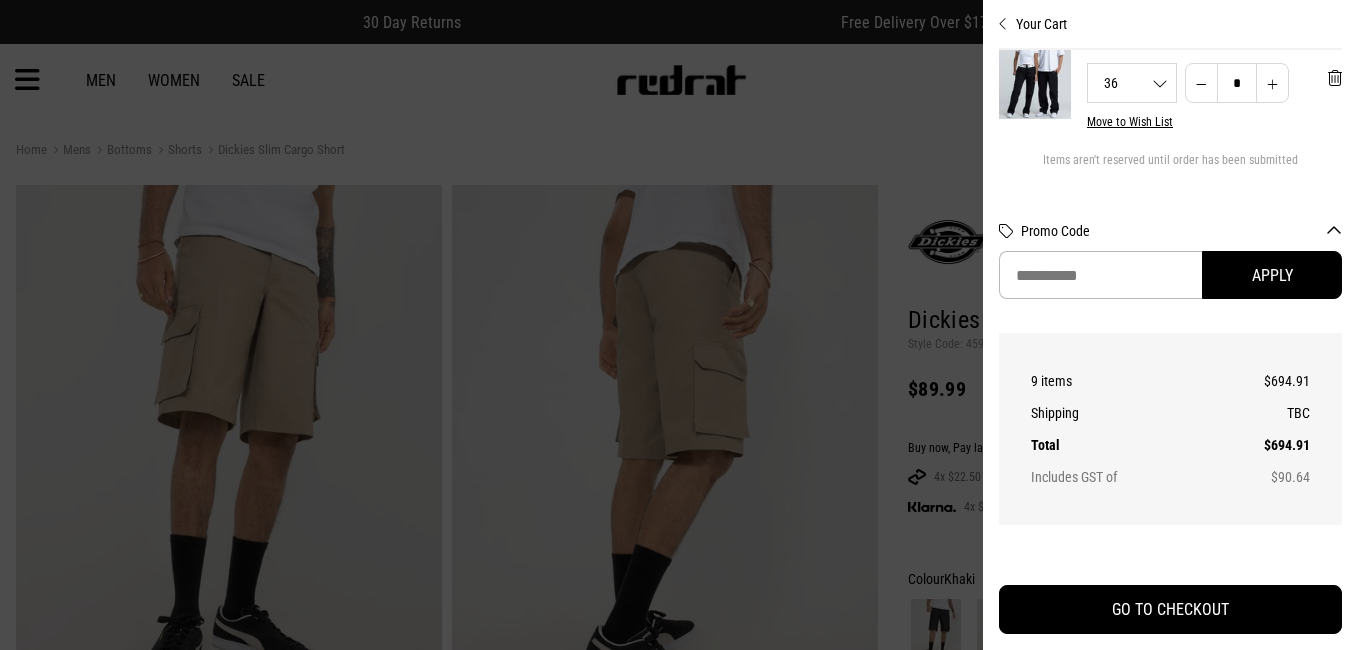 click at bounding box center [679, 325] 